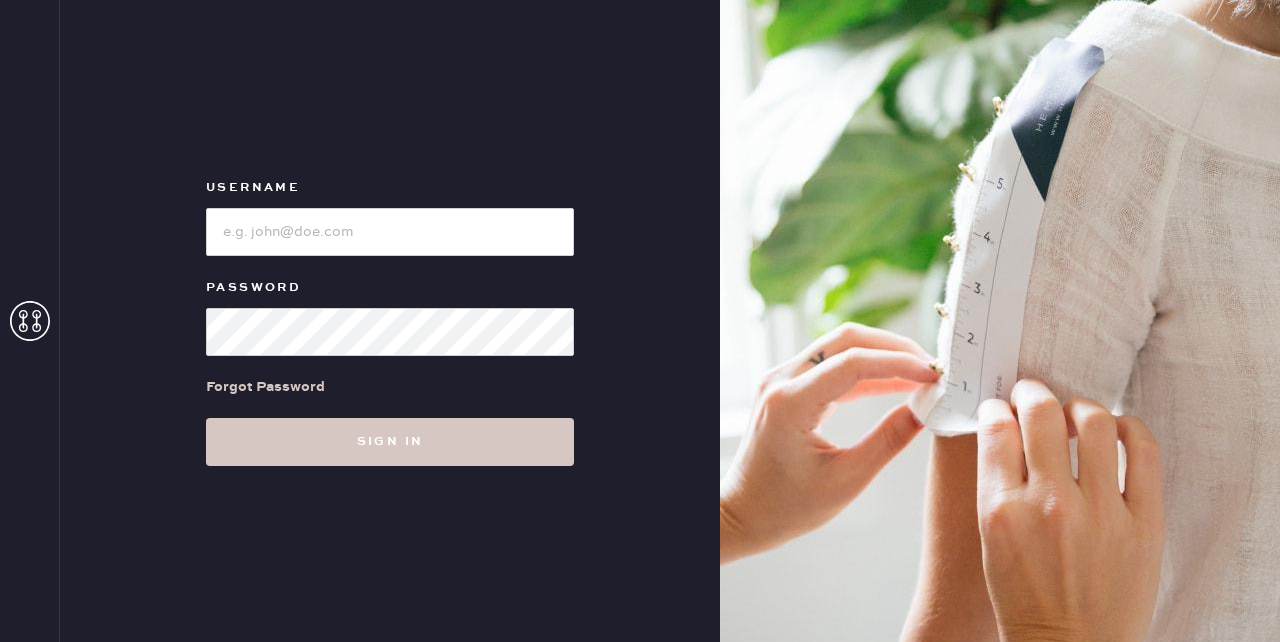 scroll, scrollTop: 0, scrollLeft: 0, axis: both 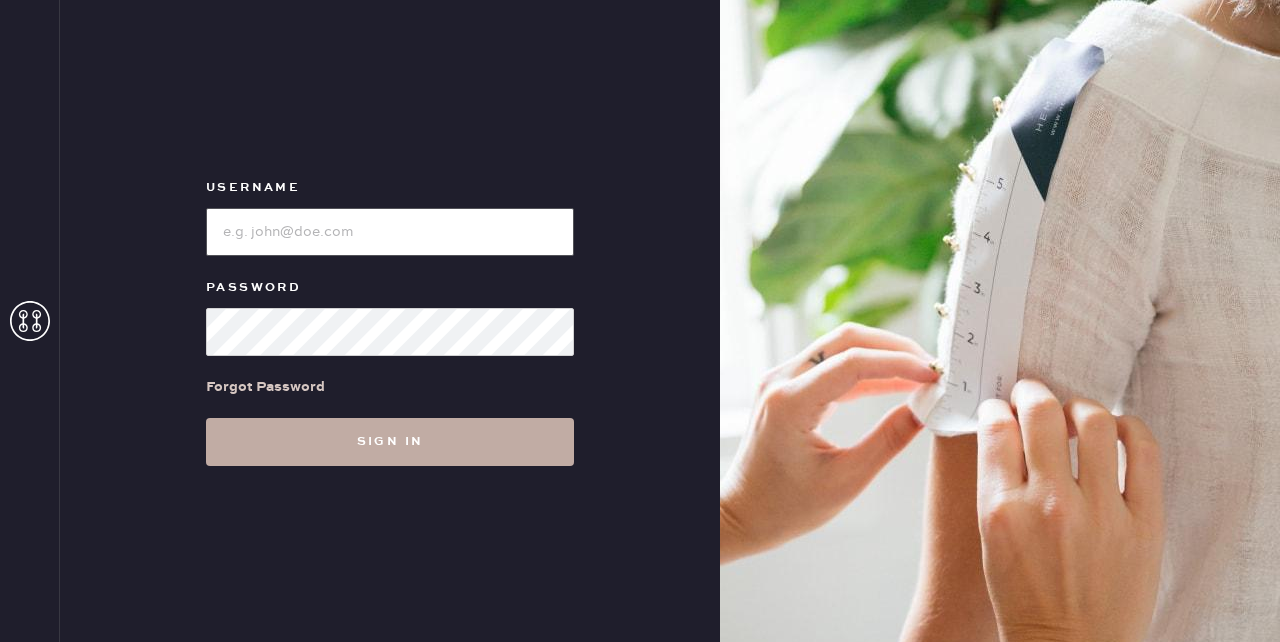 type on "Reformation Fillmore" 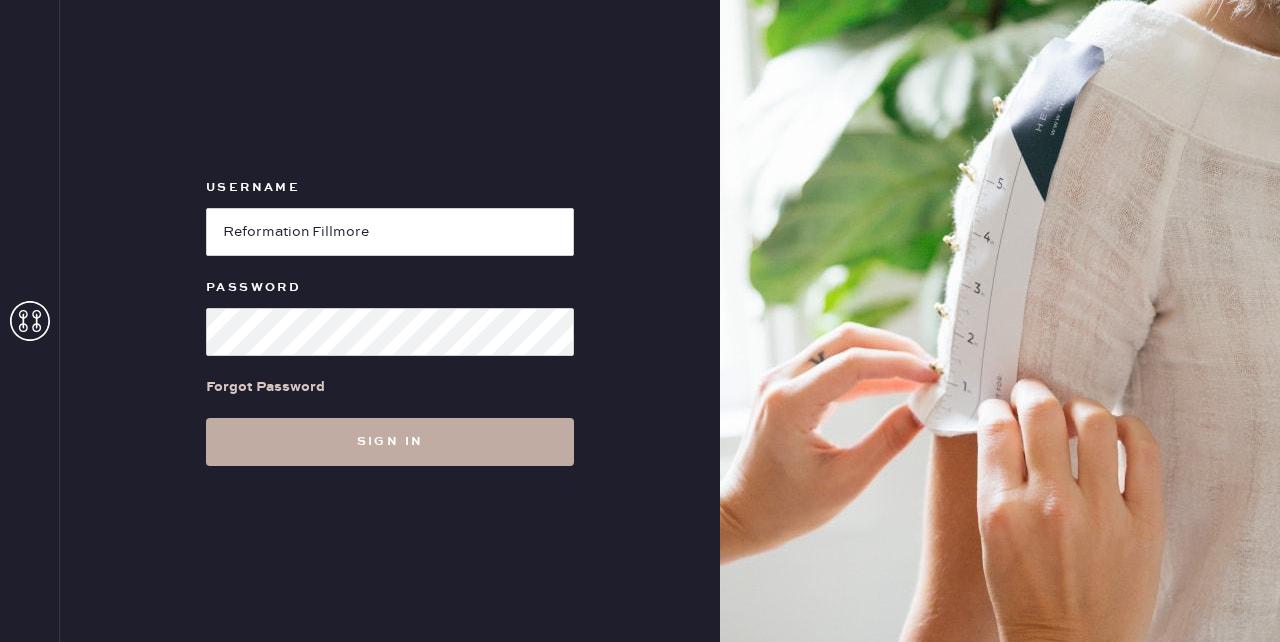 click on "Sign in" at bounding box center (390, 442) 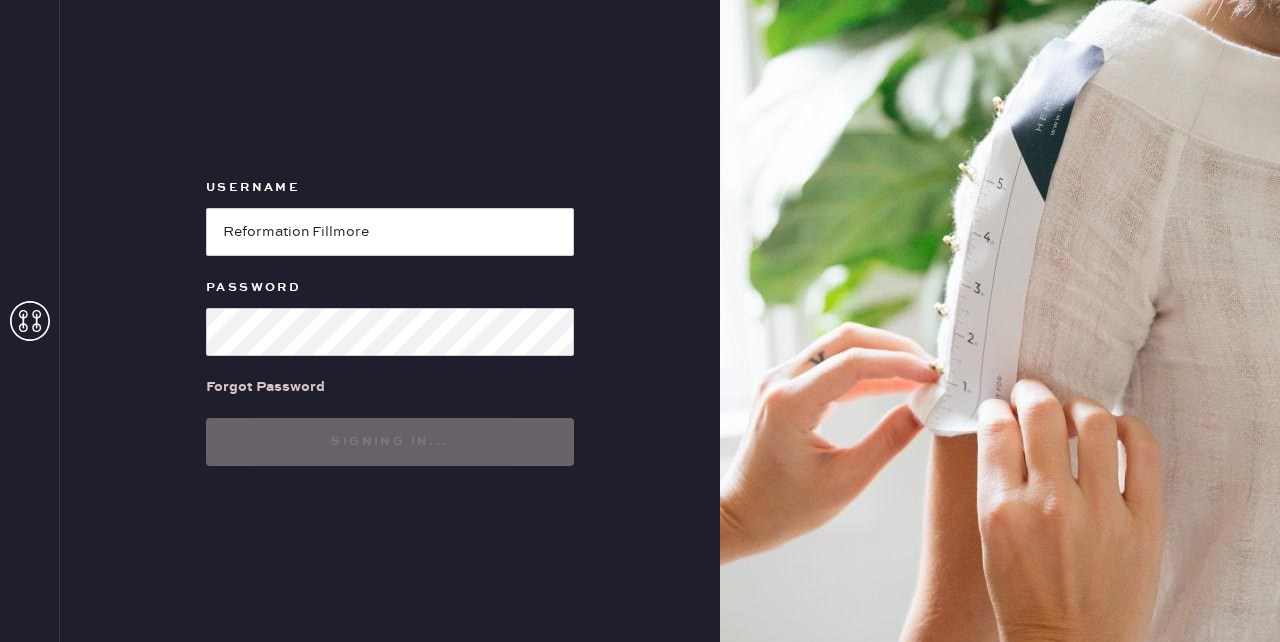 scroll, scrollTop: 0, scrollLeft: 0, axis: both 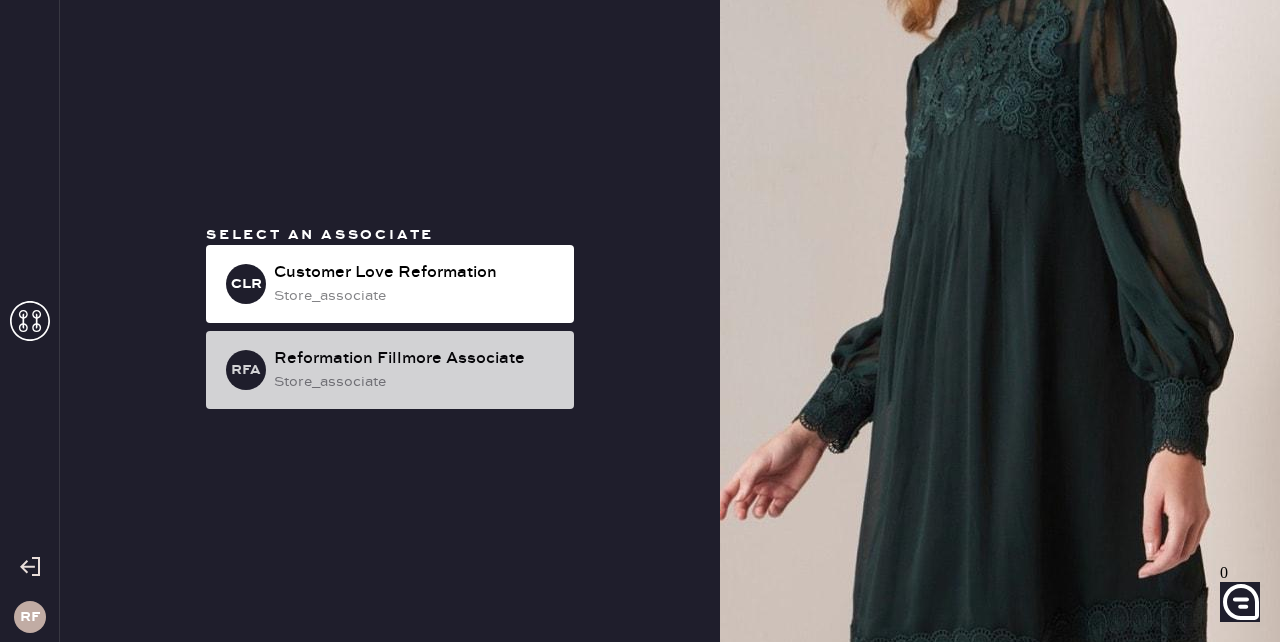 click on "Reformation Fillmore Associate" at bounding box center (416, 273) 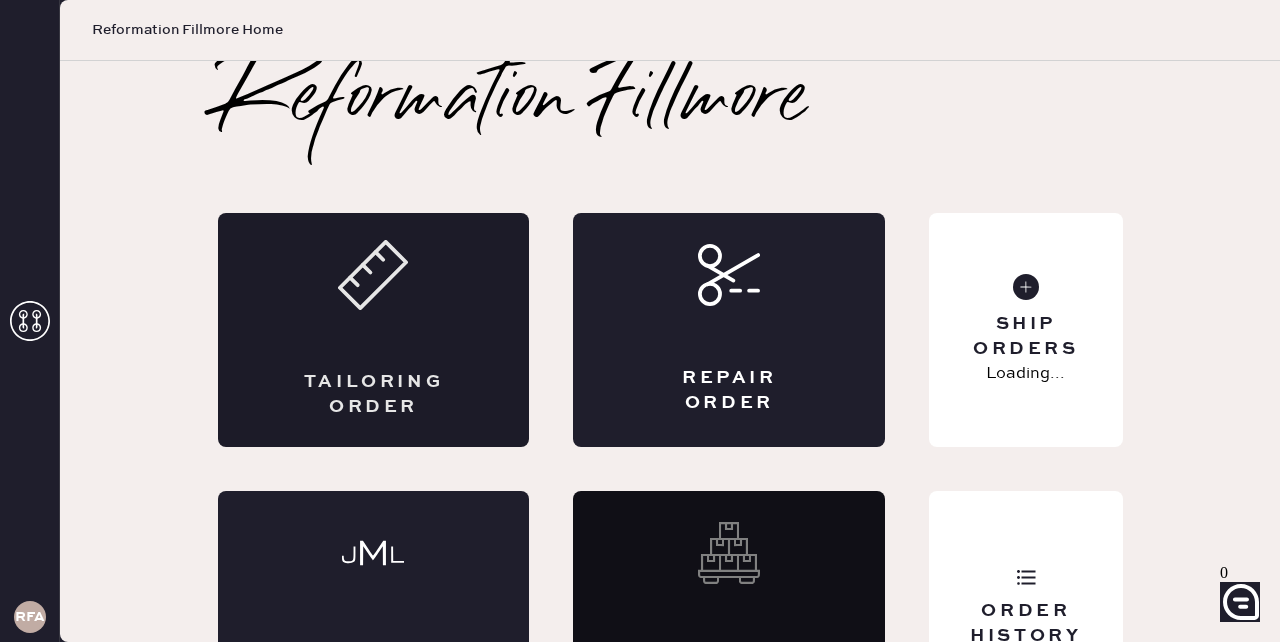 click on "Tailoring Order" at bounding box center [374, 330] 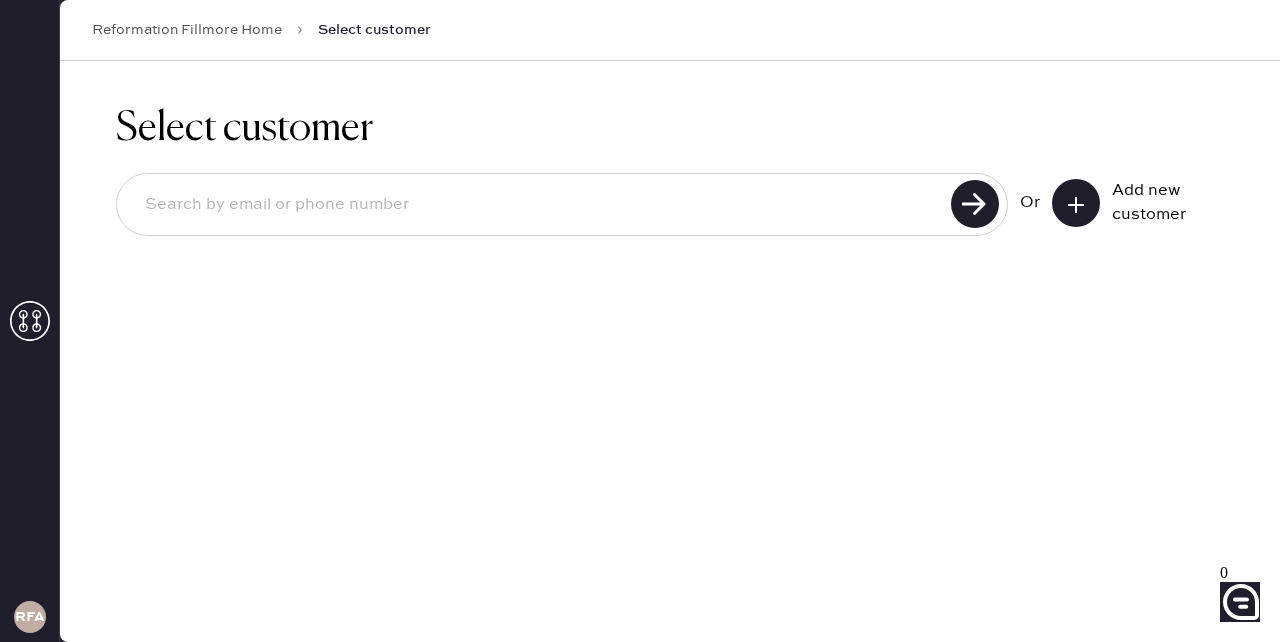 click at bounding box center (1076, 203) 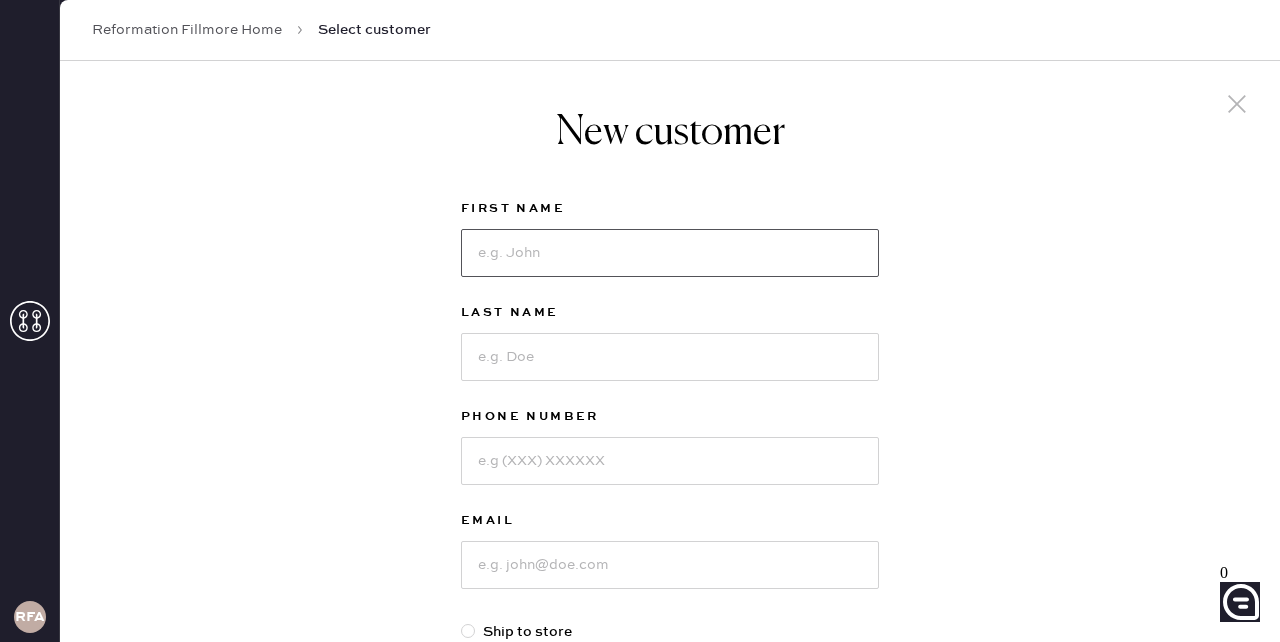 click at bounding box center [670, 253] 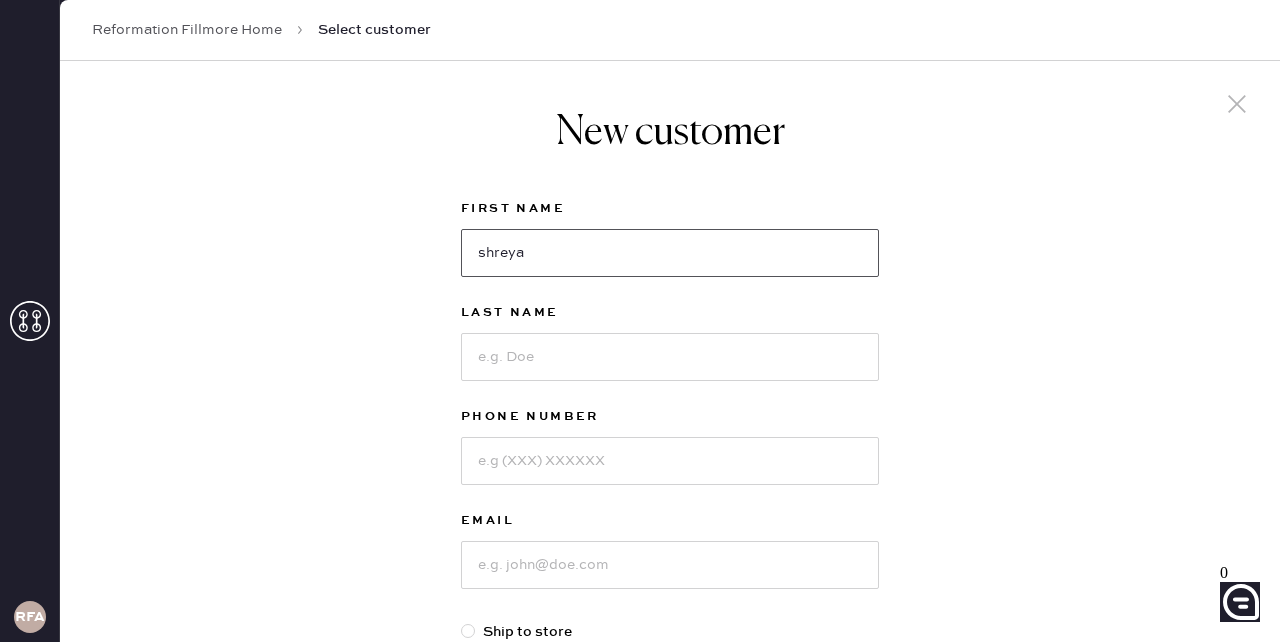 type on "shreya" 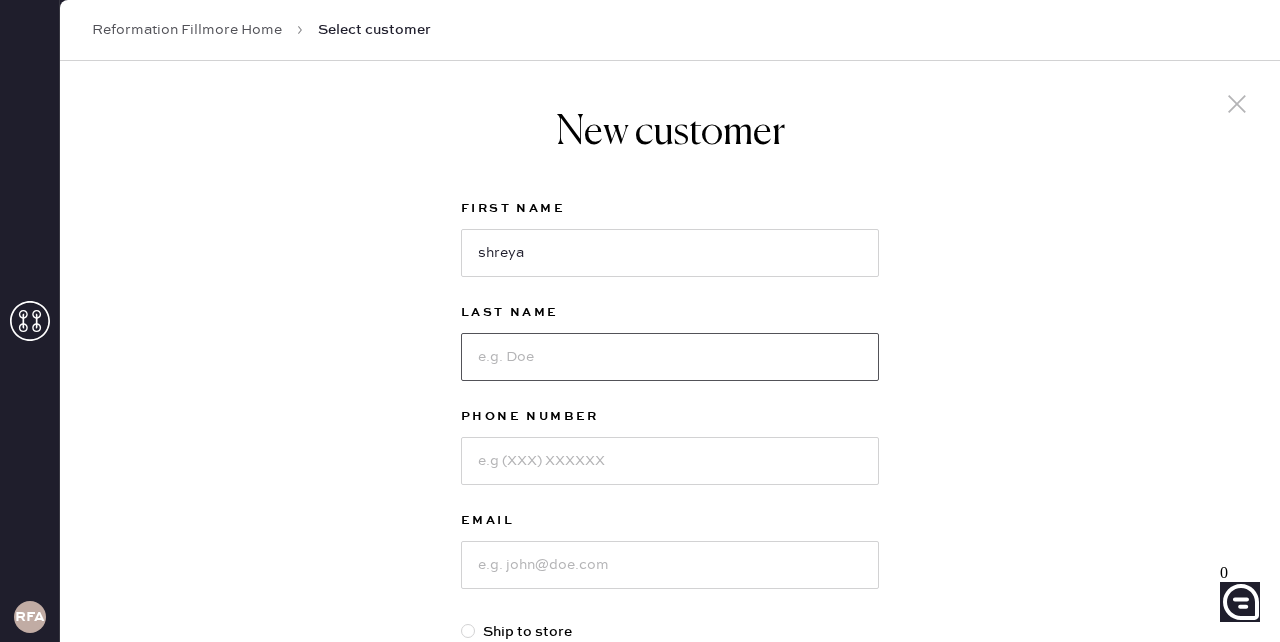 click at bounding box center (670, 357) 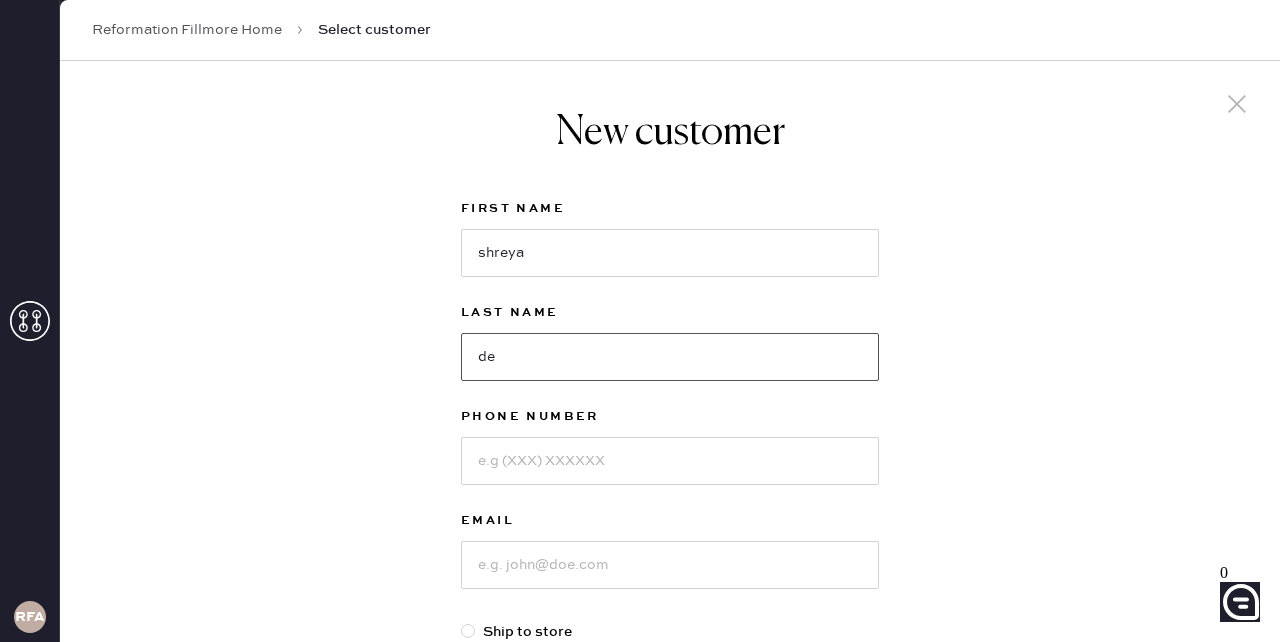 type on "de" 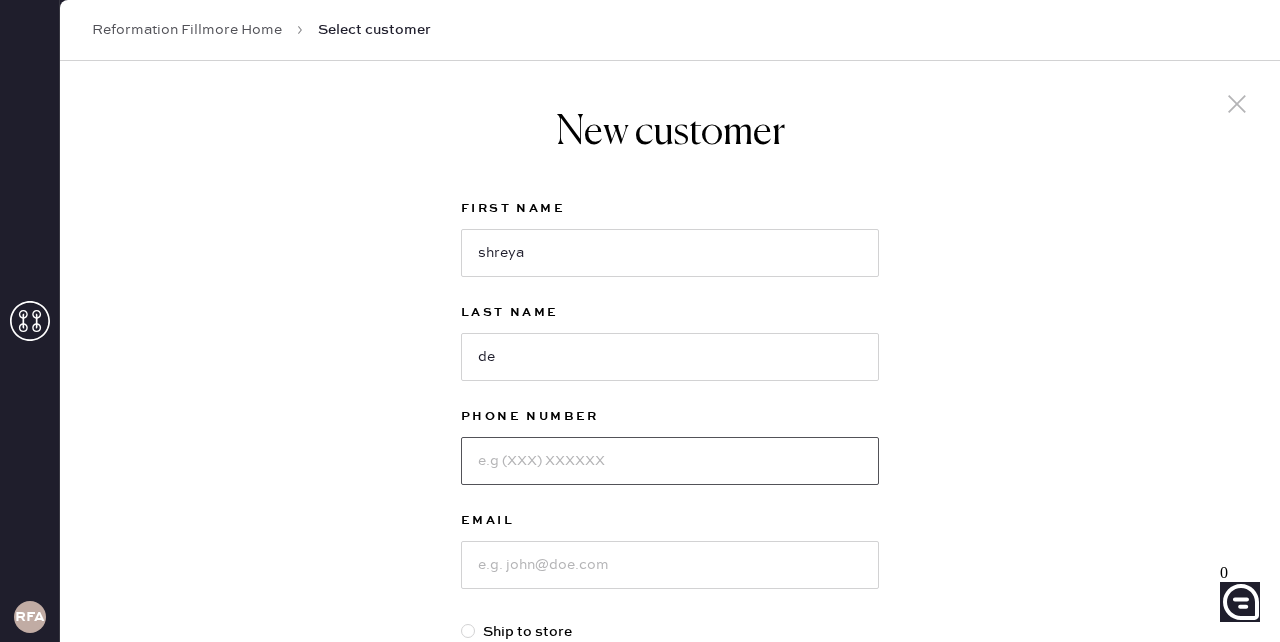 click at bounding box center (670, 461) 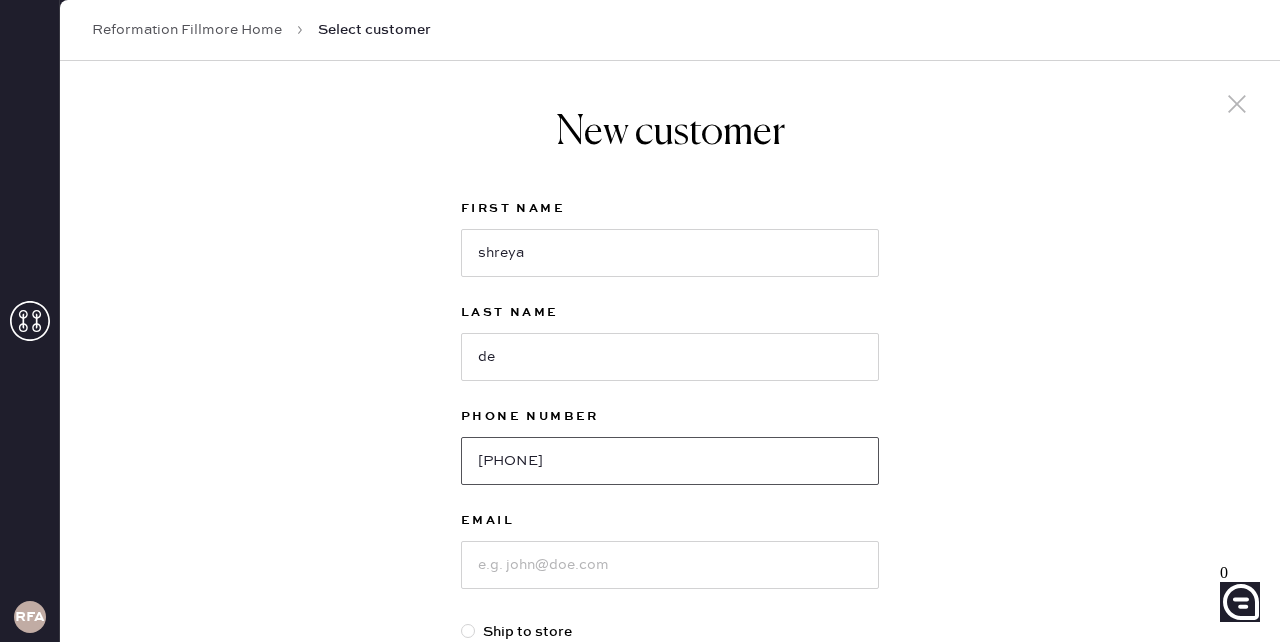 type on "[PHONE]" 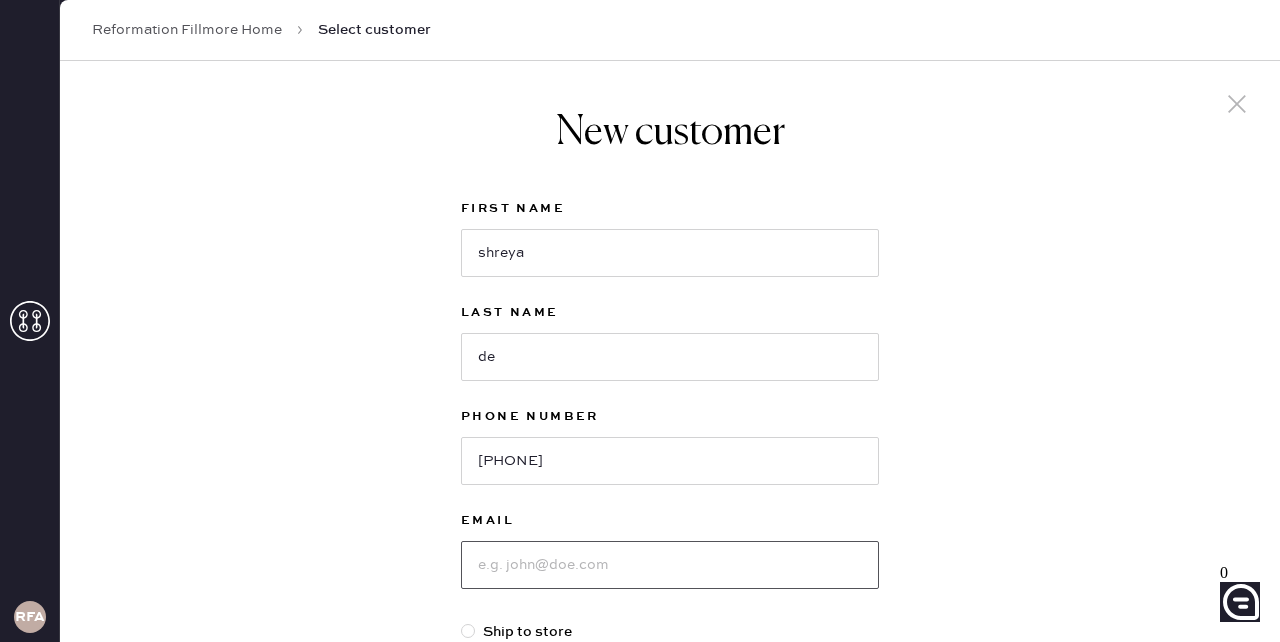 click at bounding box center (670, 565) 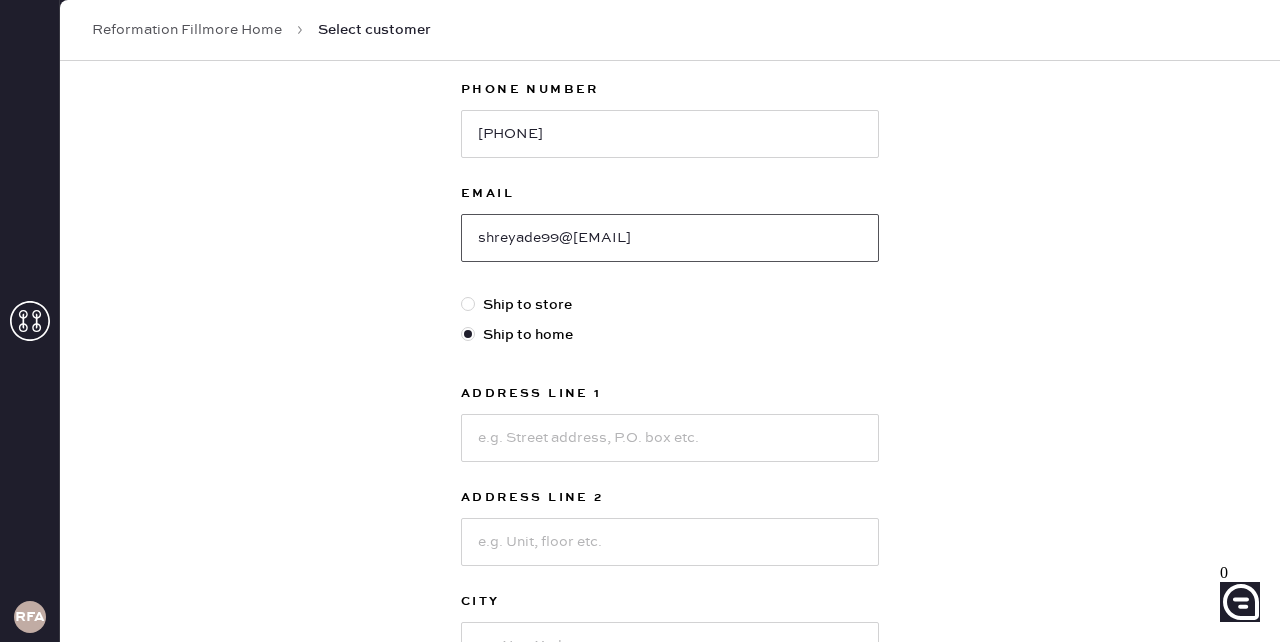 scroll, scrollTop: 326, scrollLeft: 0, axis: vertical 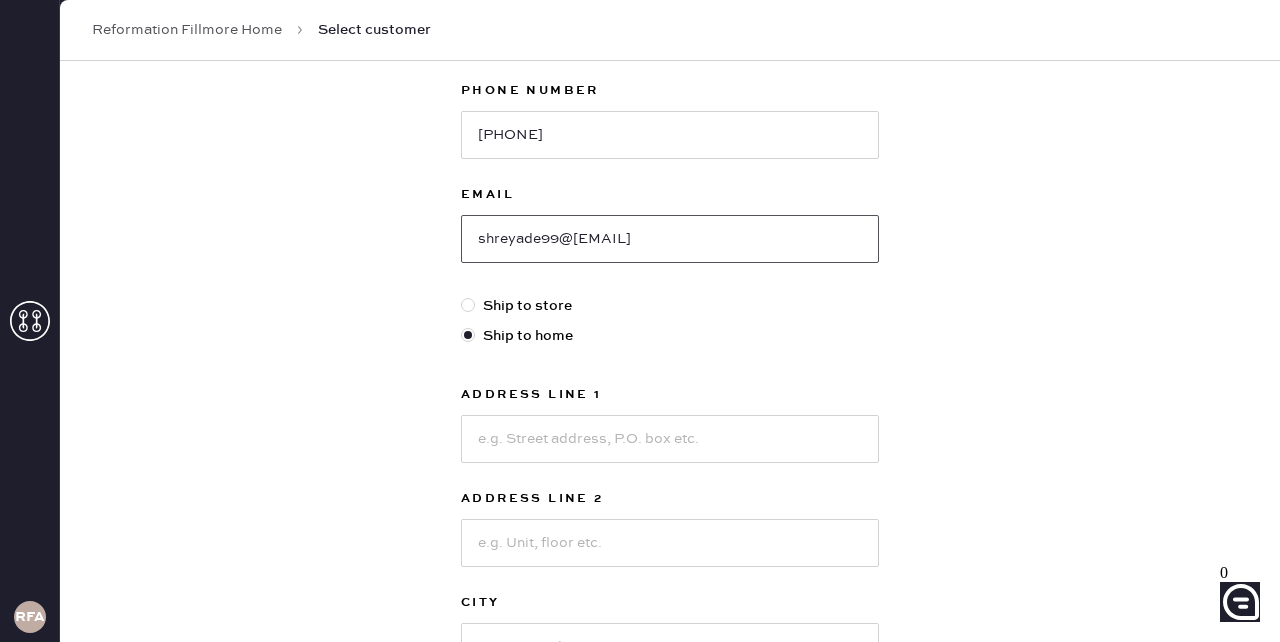 type on "shreyade99@[EMAIL]" 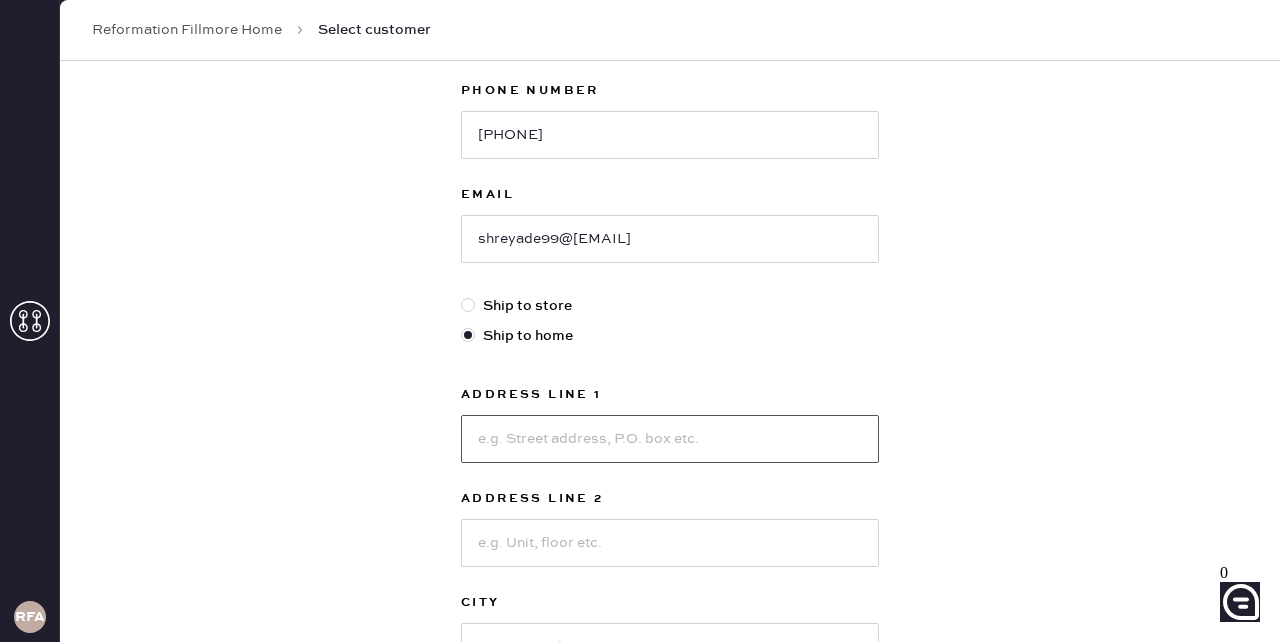 click at bounding box center (670, 439) 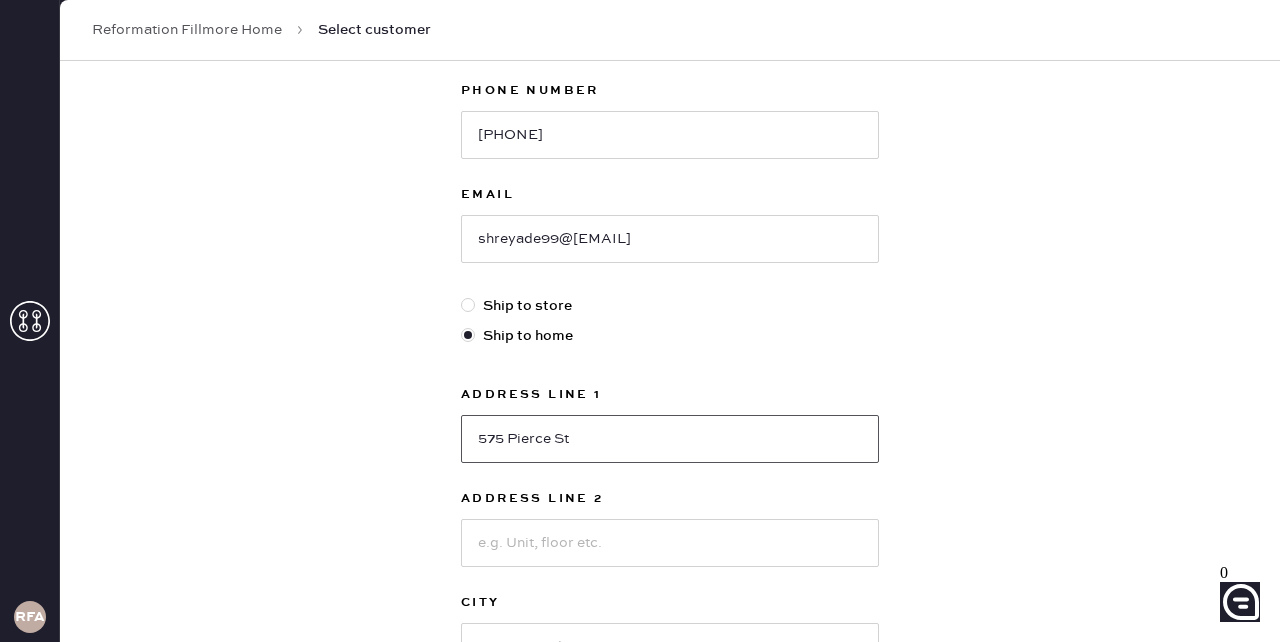 type on "575 Pierce St" 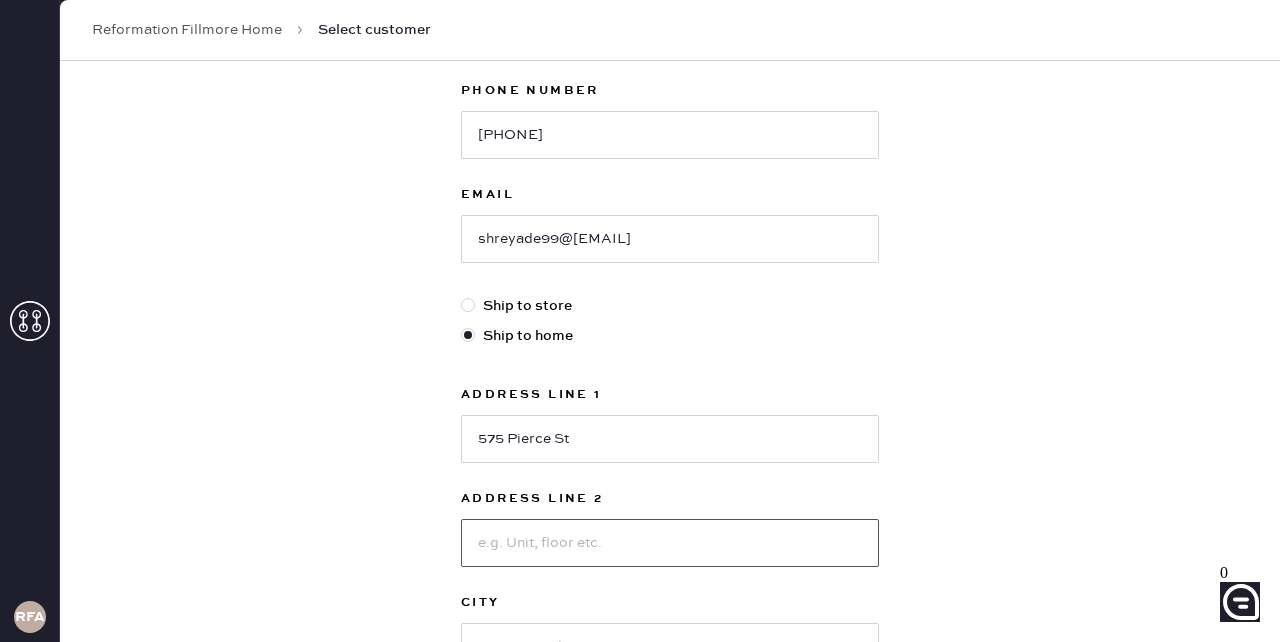 click at bounding box center [670, 543] 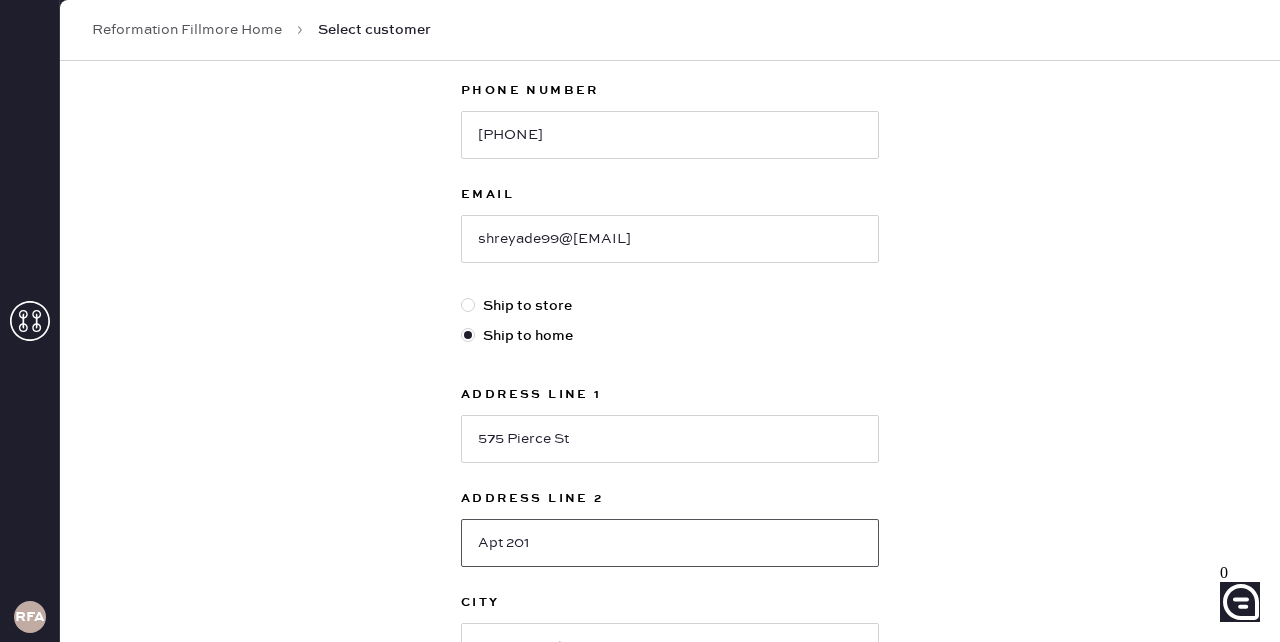 scroll, scrollTop: 490, scrollLeft: 0, axis: vertical 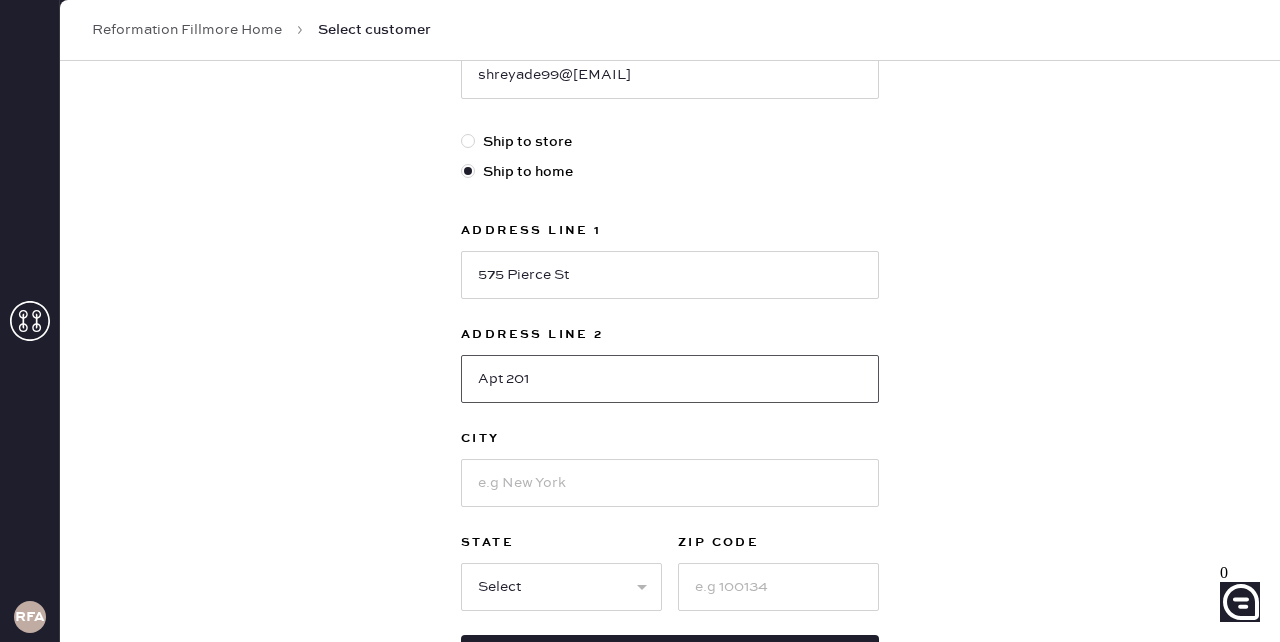 type on "Apt 201" 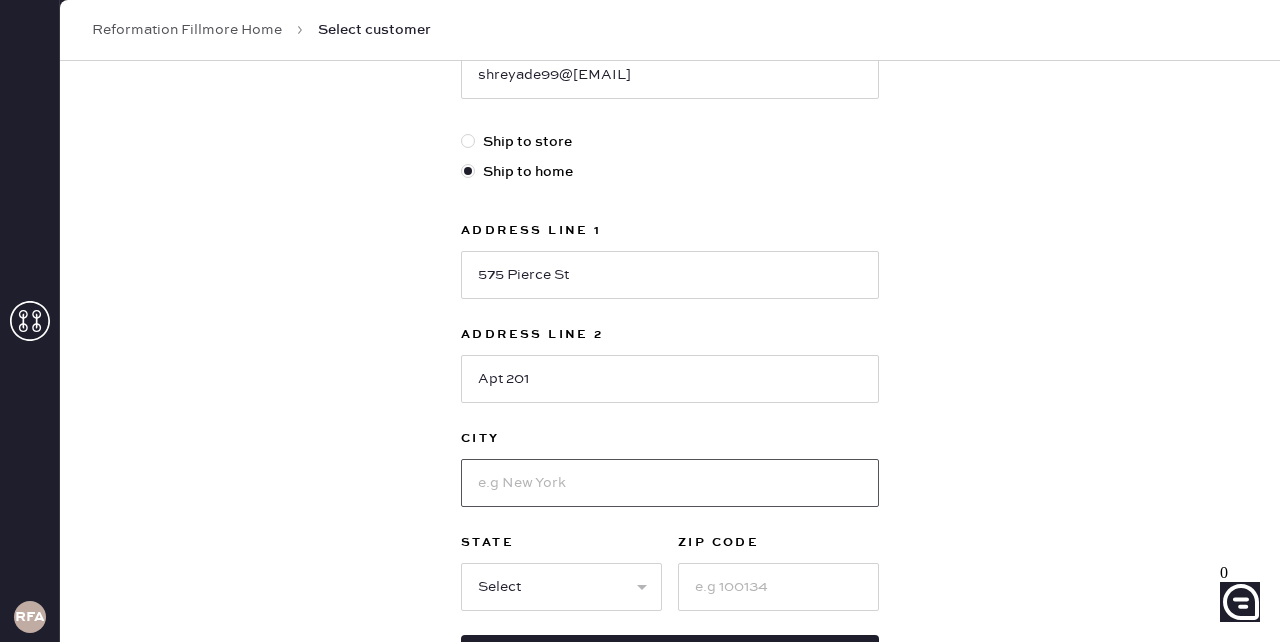 click at bounding box center (670, 483) 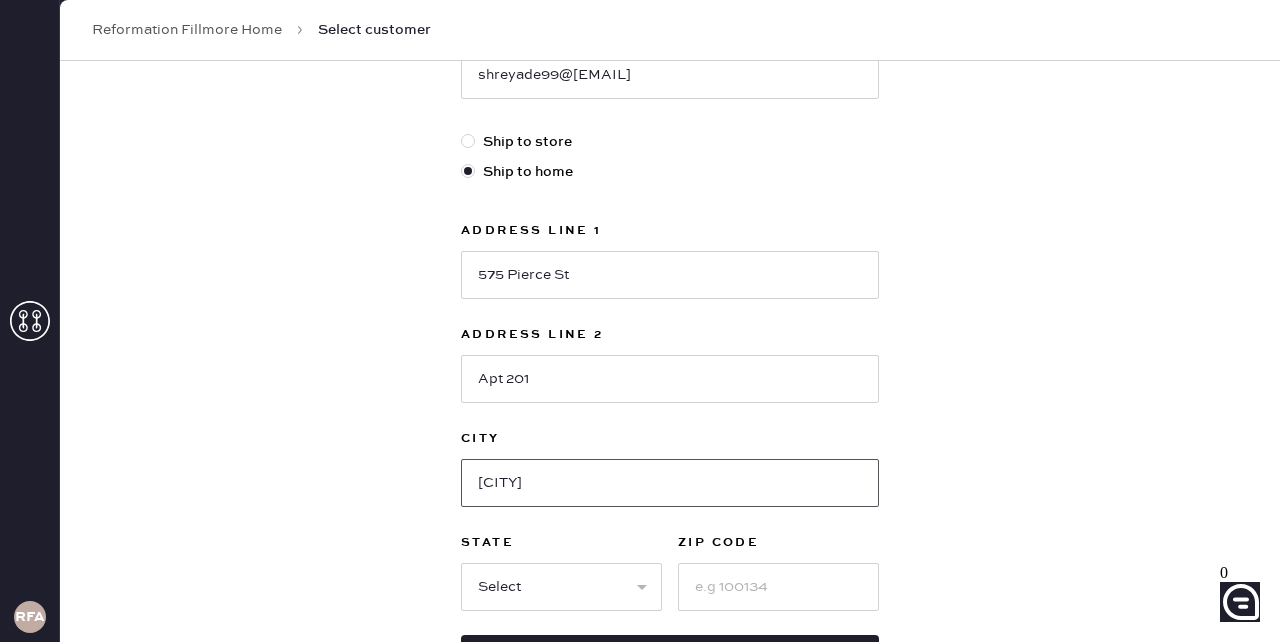 type on "[CITY]" 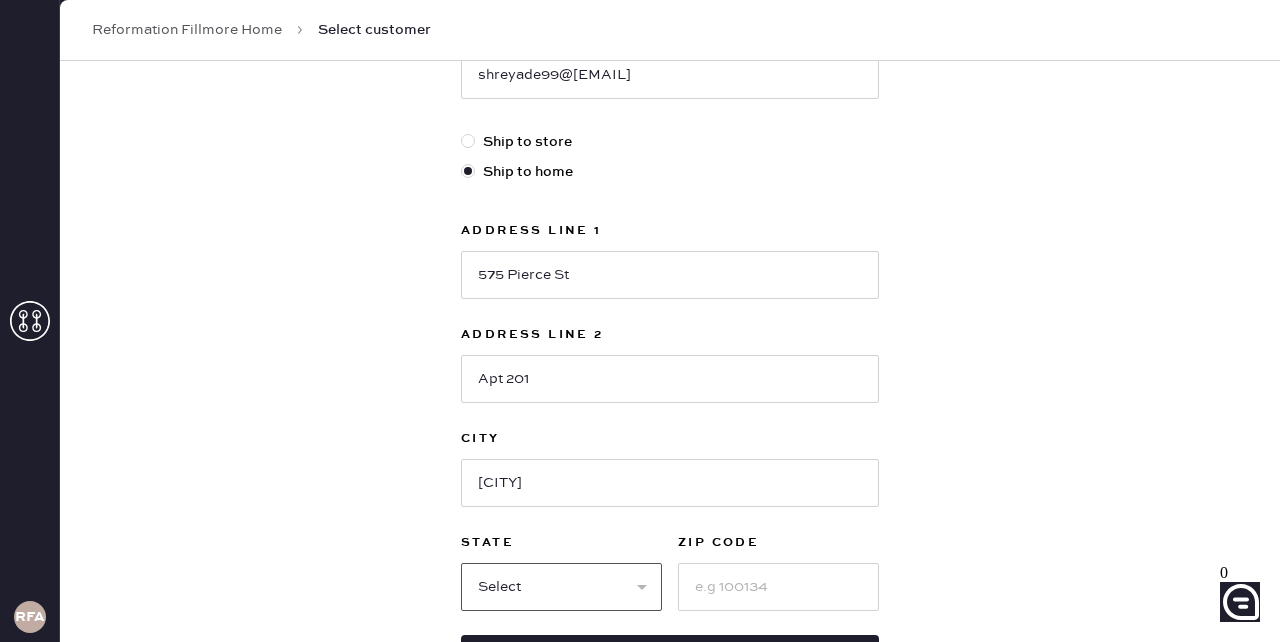 click on "Select AK AL AR AZ CA CO CT DC DE FL GA HI IA ID IL IN KS KY LA MA MD ME MI MN MO MS MT NC ND NE NH NJ NM NV NY OH OK OR PA RI SC SD TN TX UT VA VT WA WI WV WY" at bounding box center (561, 587) 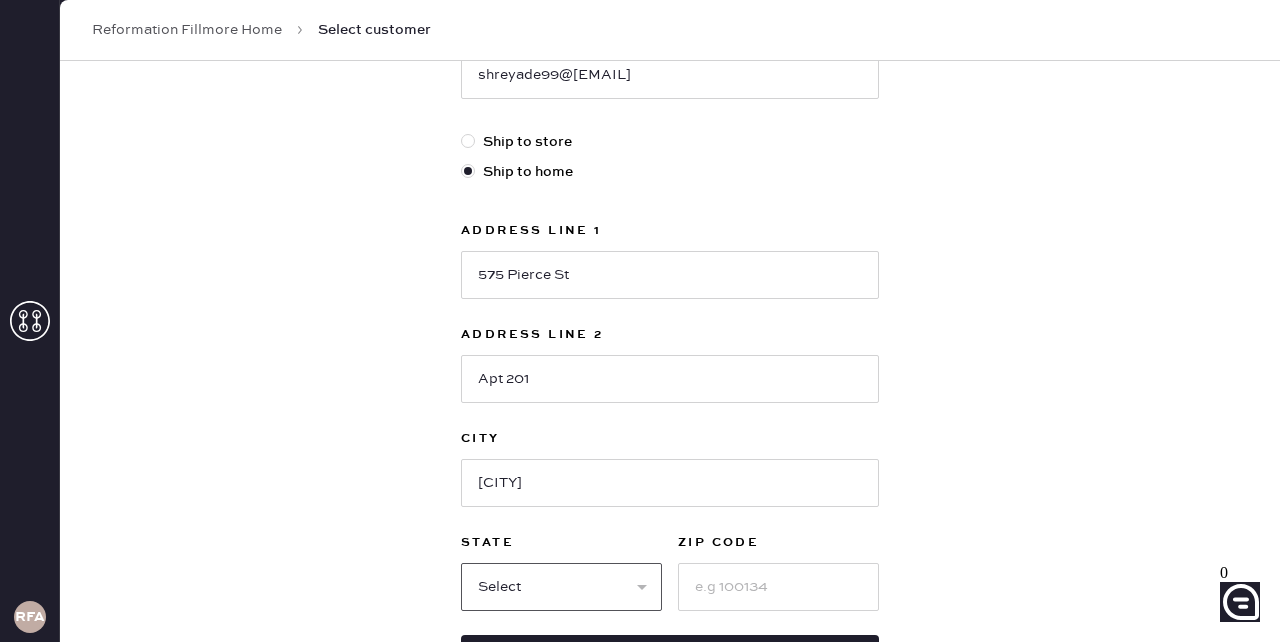 select on "CA" 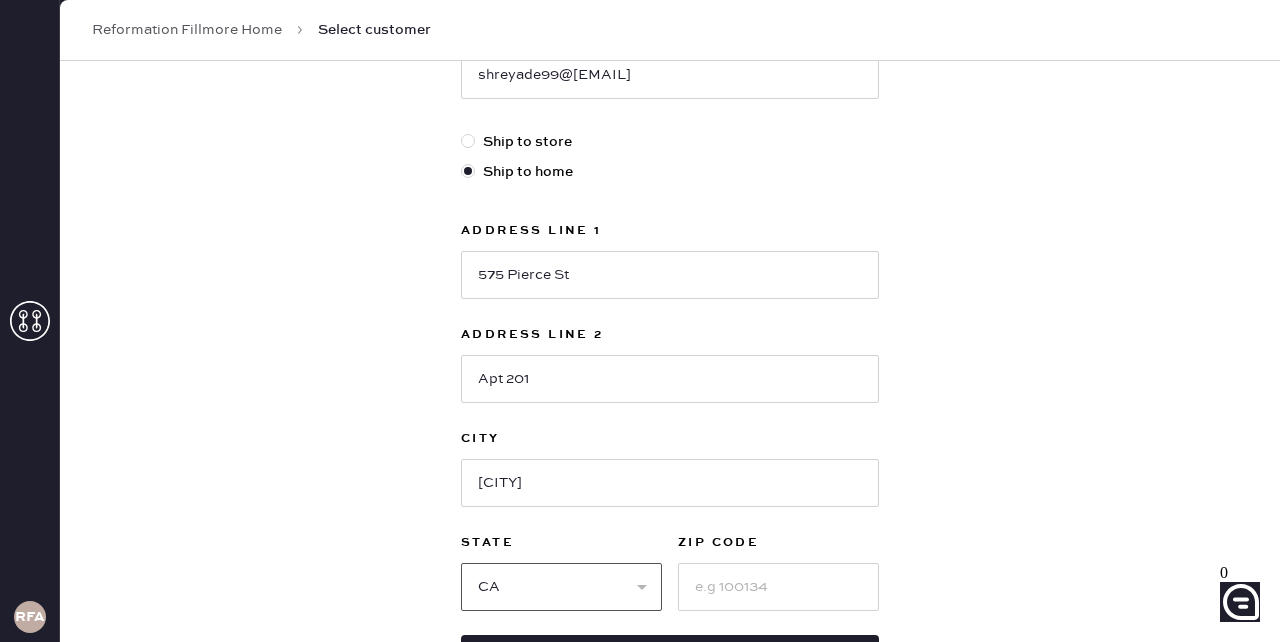 scroll, scrollTop: 659, scrollLeft: 0, axis: vertical 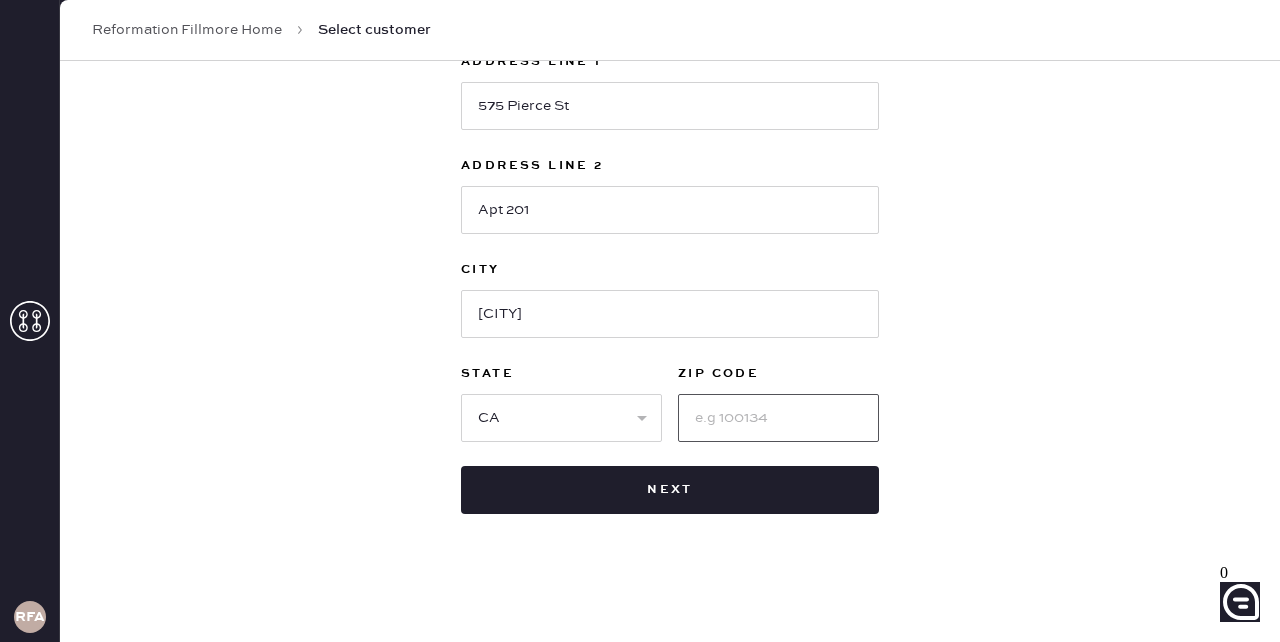 click at bounding box center [778, 418] 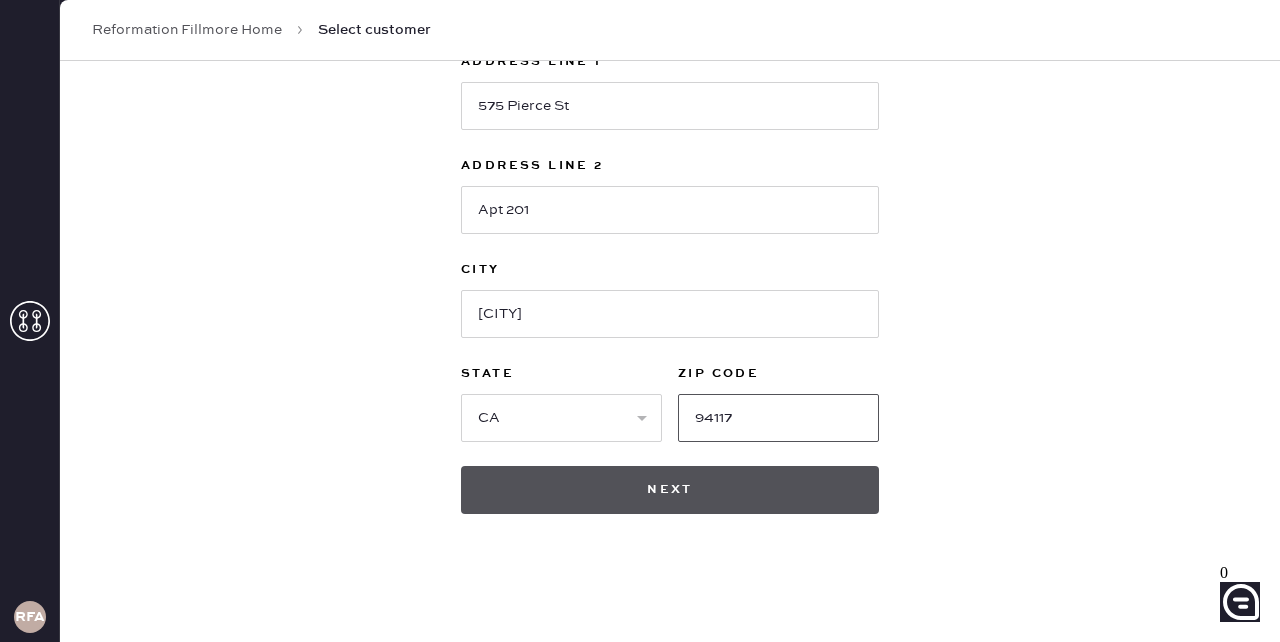 type on "94117" 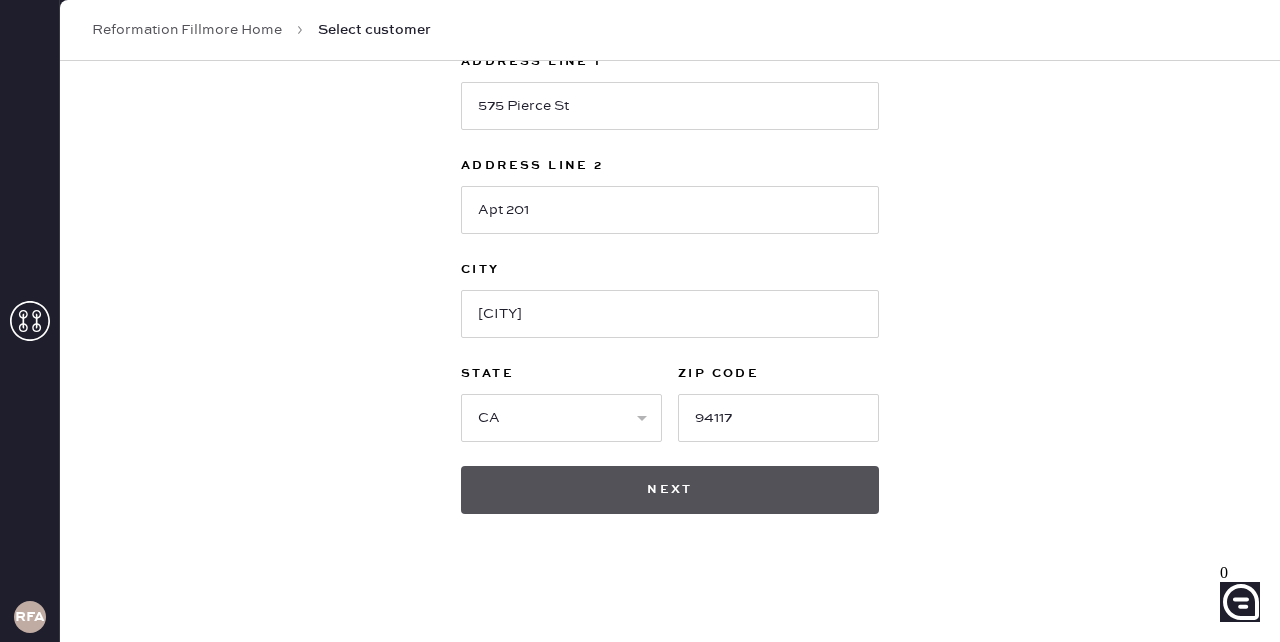 click on "Next" at bounding box center (670, 490) 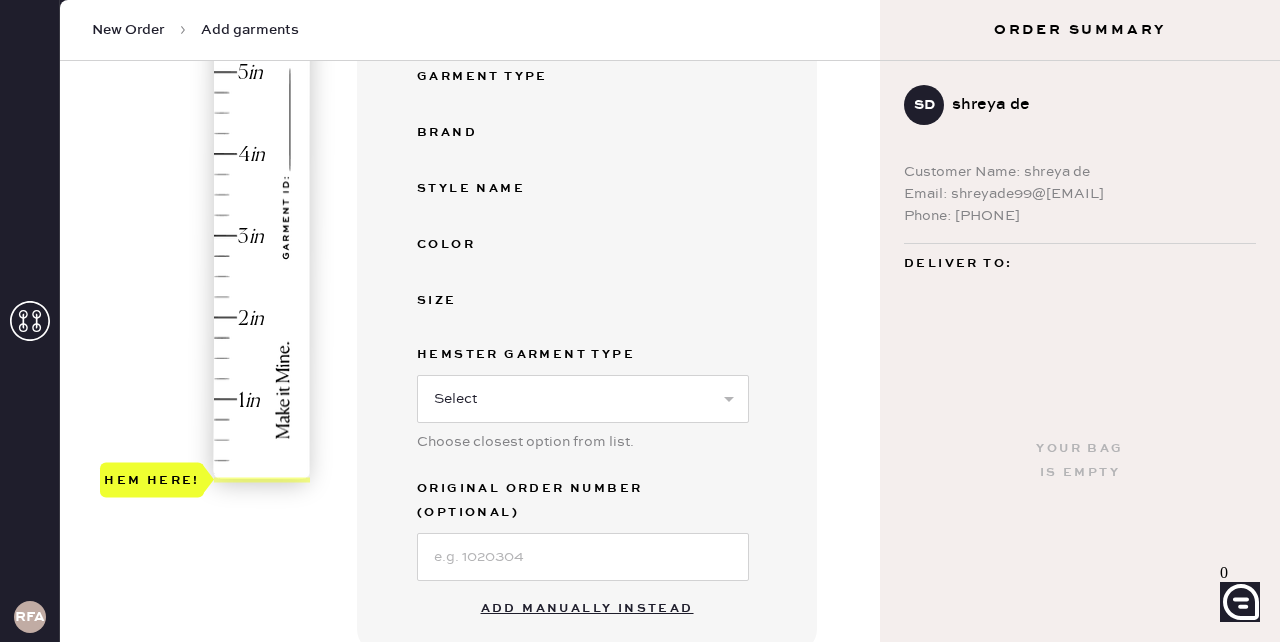 scroll, scrollTop: 399, scrollLeft: 0, axis: vertical 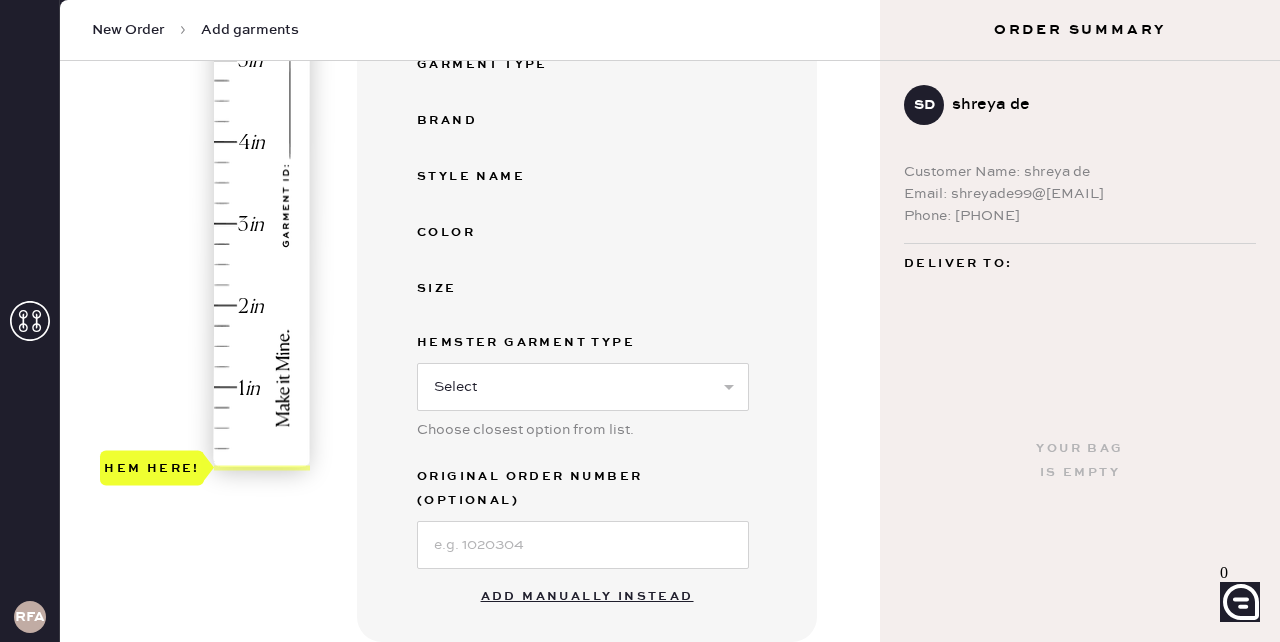 click on "Add manually instead" at bounding box center (587, 597) 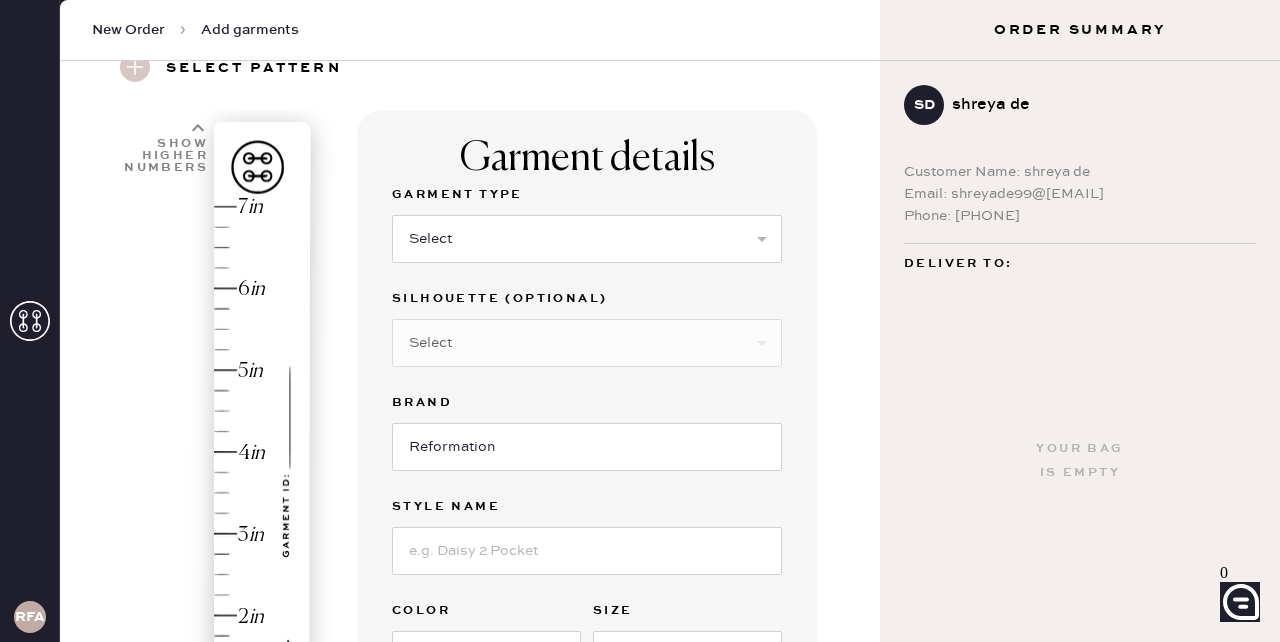 scroll, scrollTop: 71, scrollLeft: 0, axis: vertical 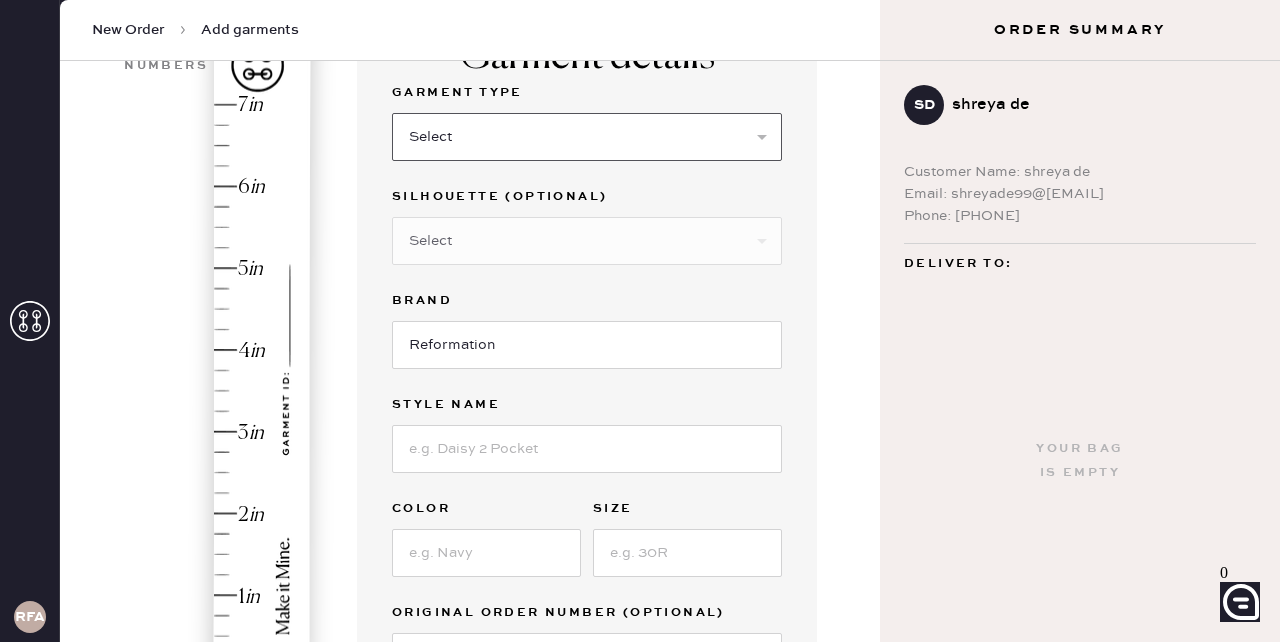 click on "Select Basic Skirt Jeans Leggings Pants Shorts Basic Sleeved Dress Basic Sleeveless Dress Basic Strap Dress Strap Jumpsuit Button Down Top Sleeved Top Sleeveless Top" at bounding box center (587, 137) 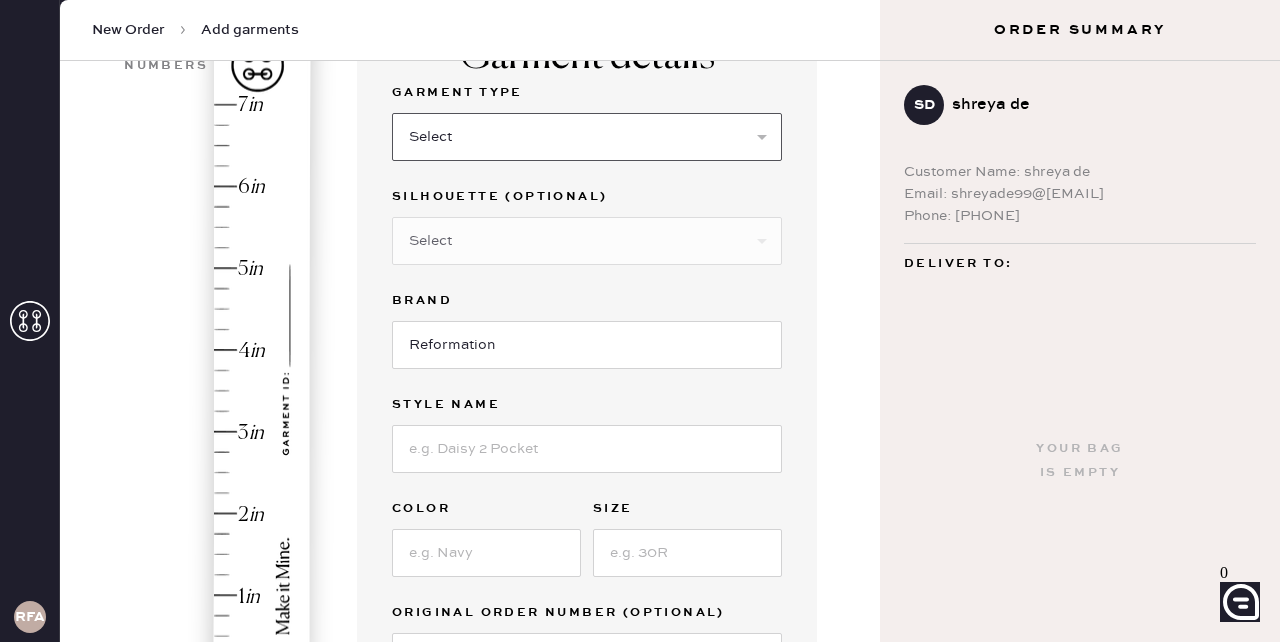 select on "2" 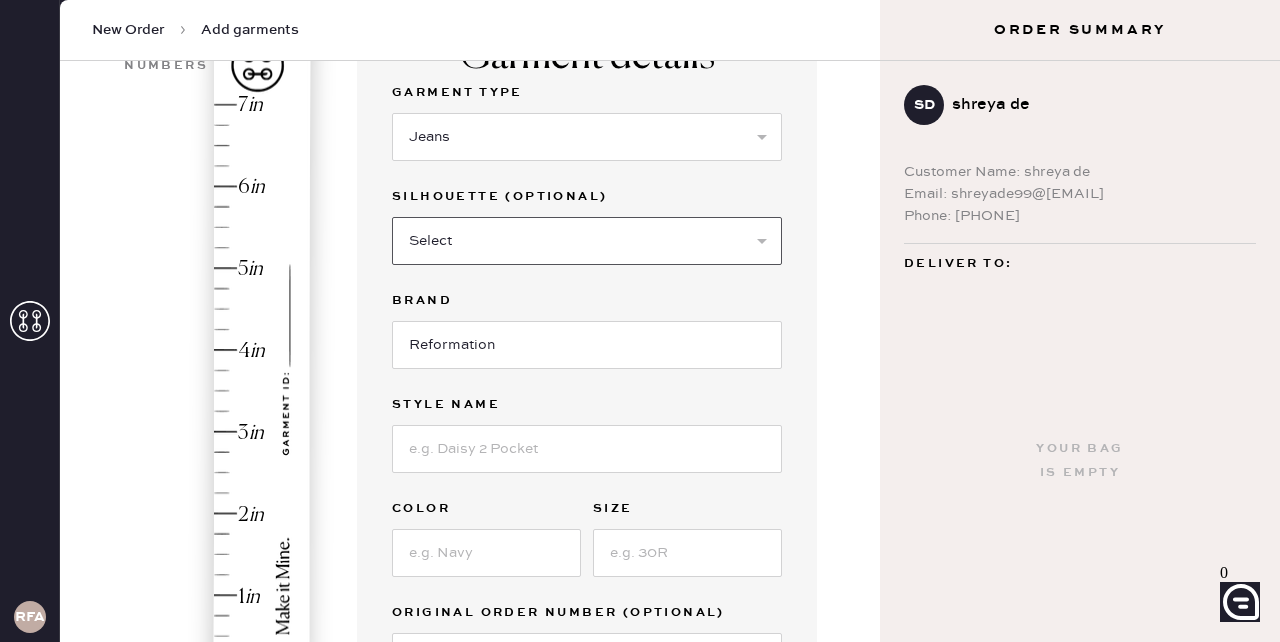 click on "Select Shorts Cropped Flare Boot Cut Straight Skinny Other" at bounding box center (587, 241) 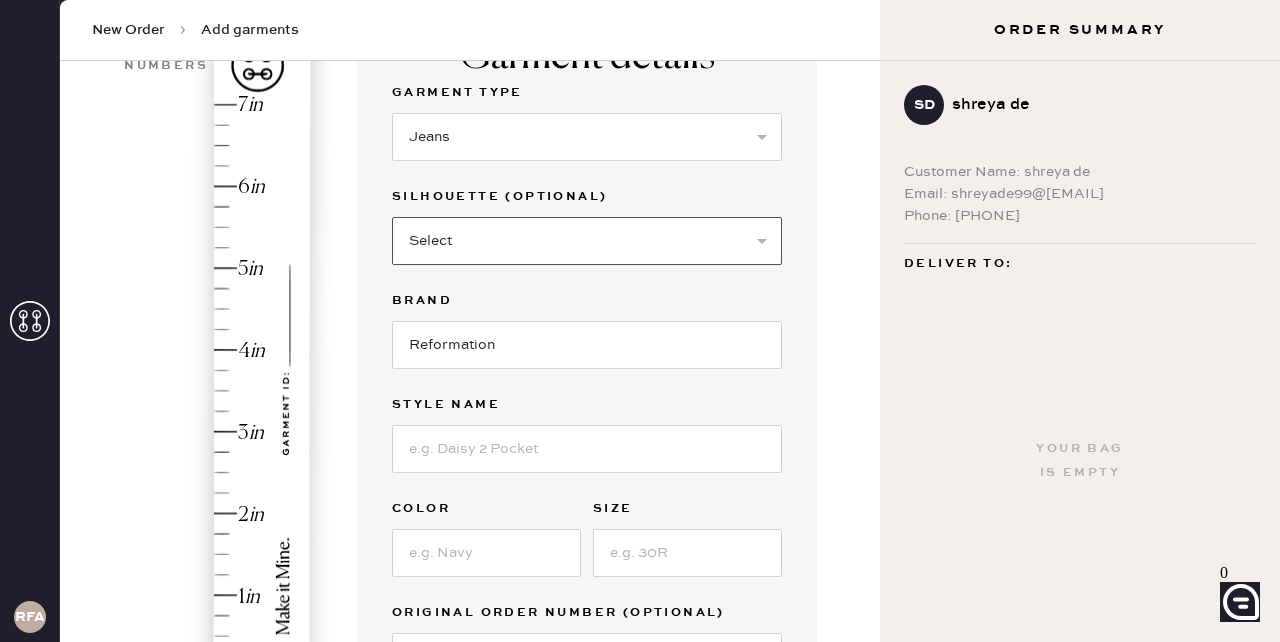 select on "6" 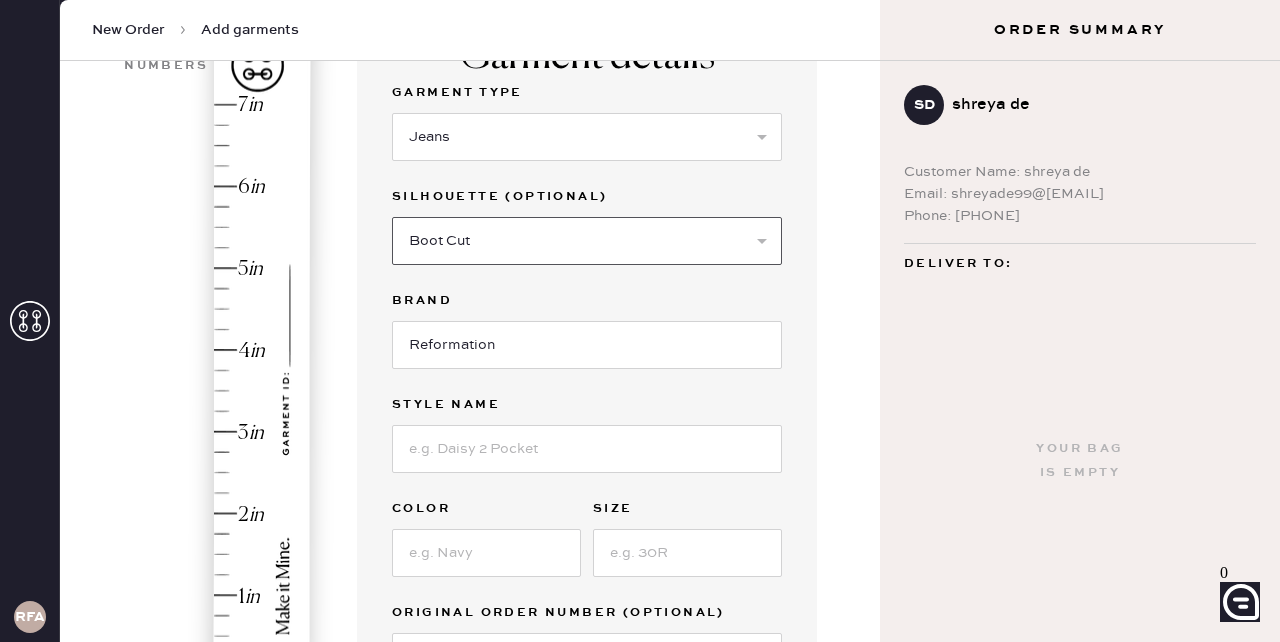 scroll, scrollTop: 267, scrollLeft: 0, axis: vertical 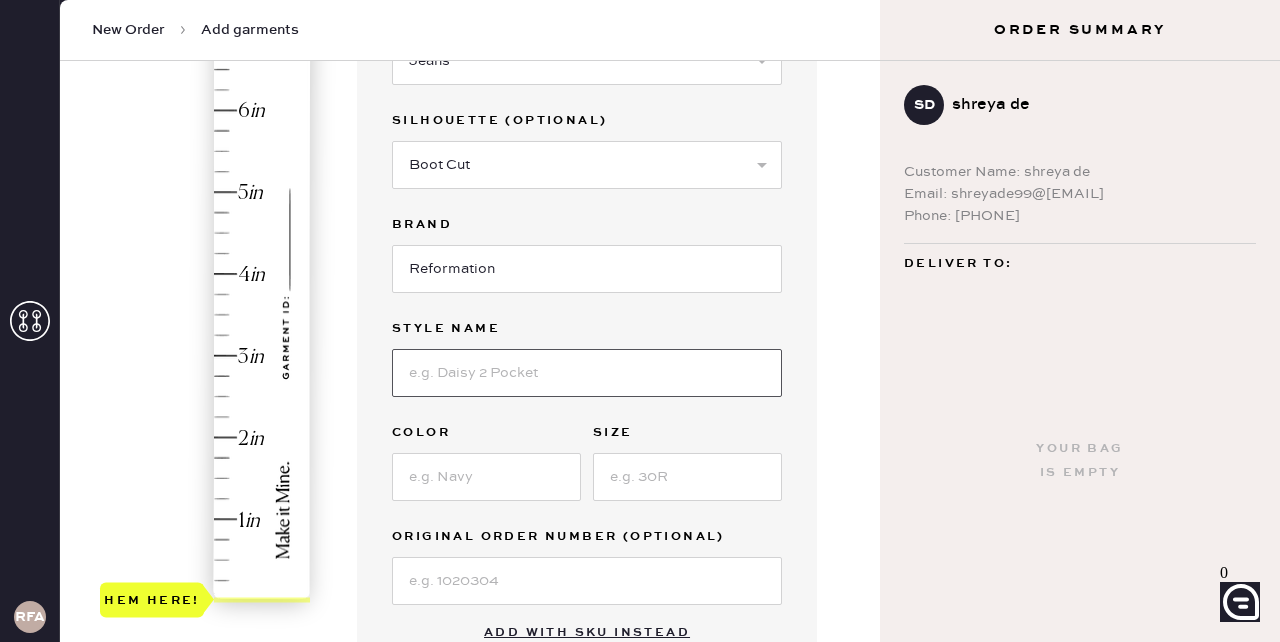 click at bounding box center [587, 373] 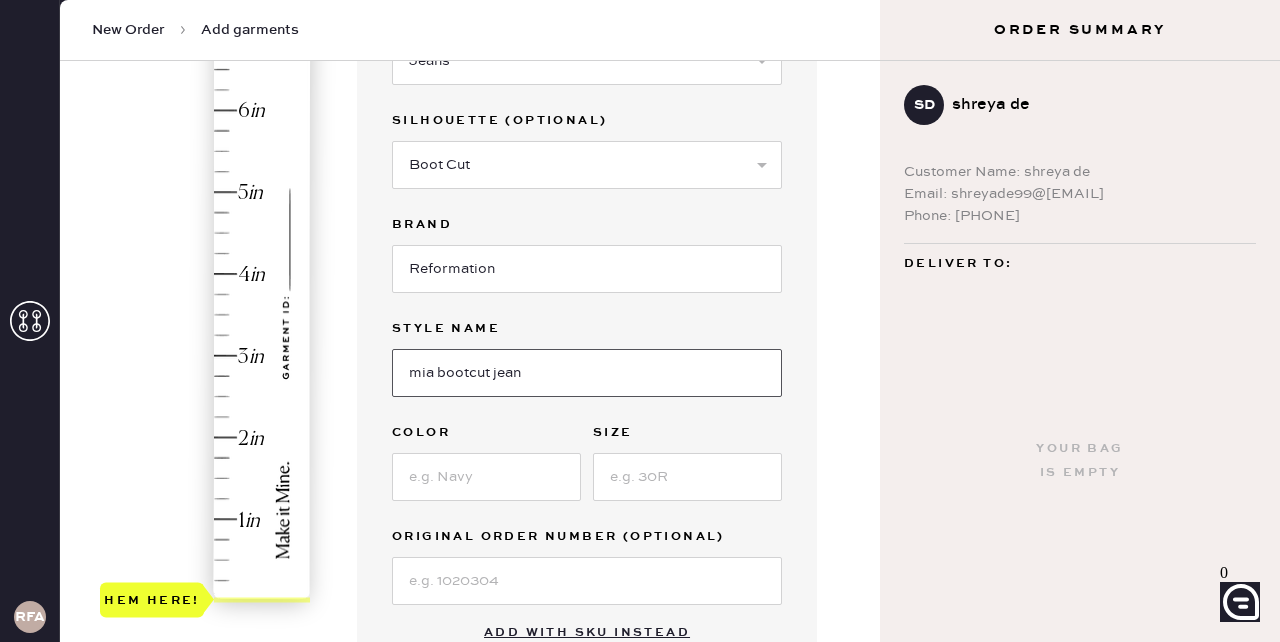 type on "mia bootcut jean" 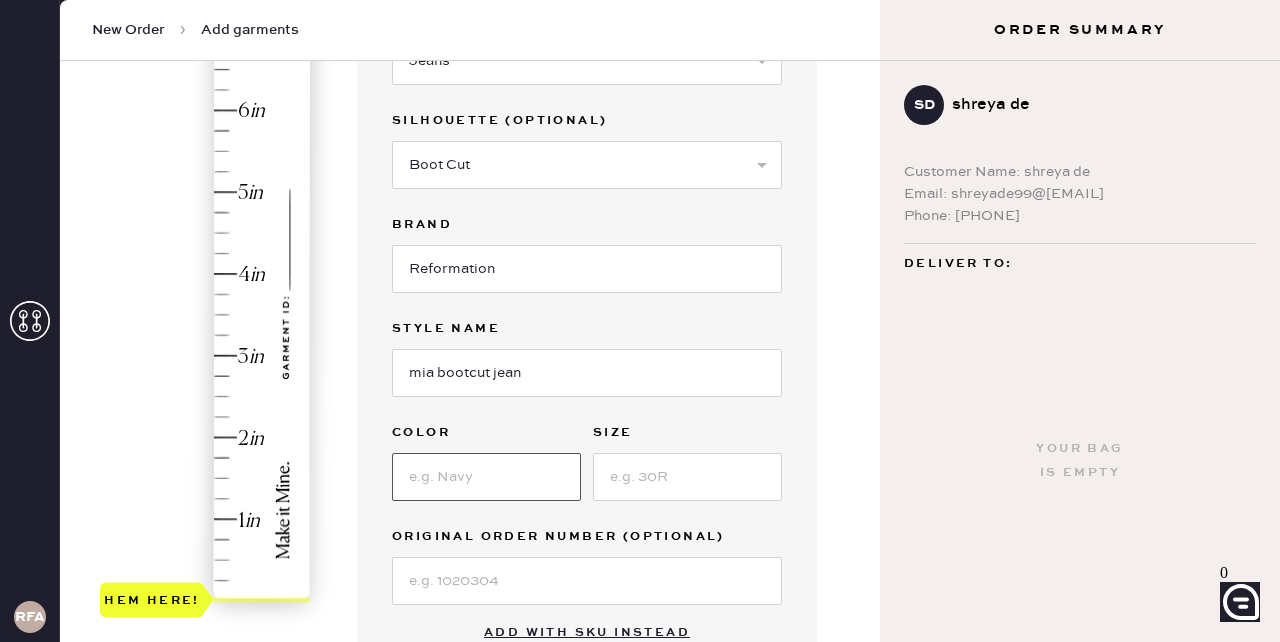 click at bounding box center [486, 477] 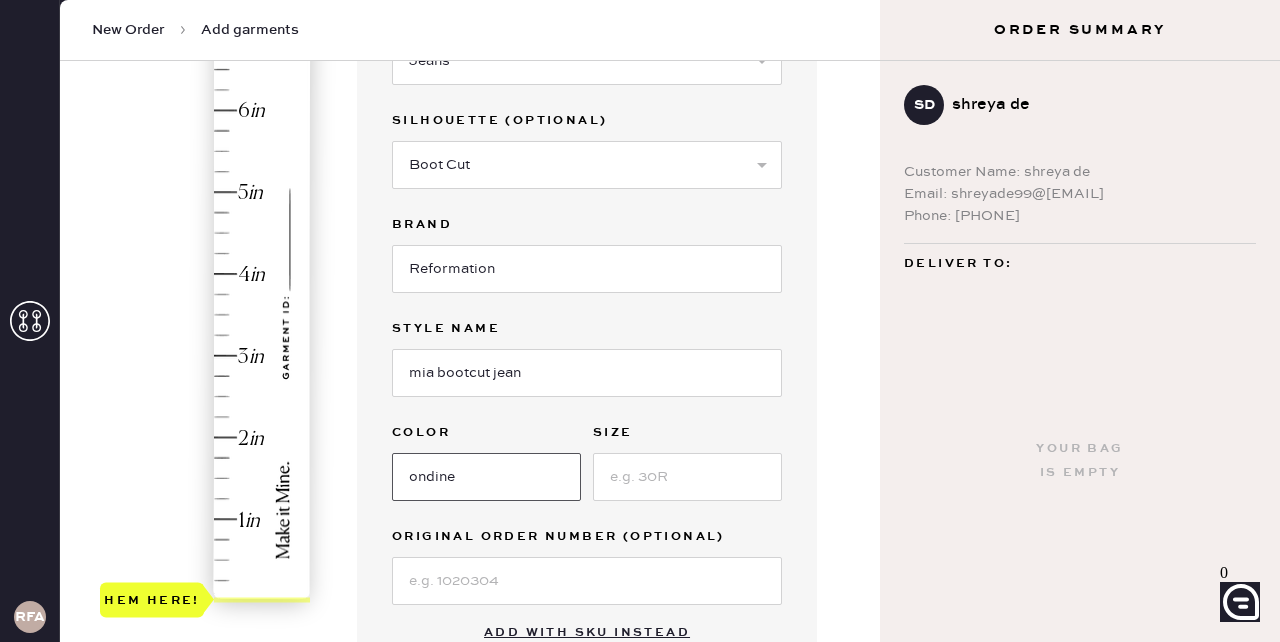 type on "ondine" 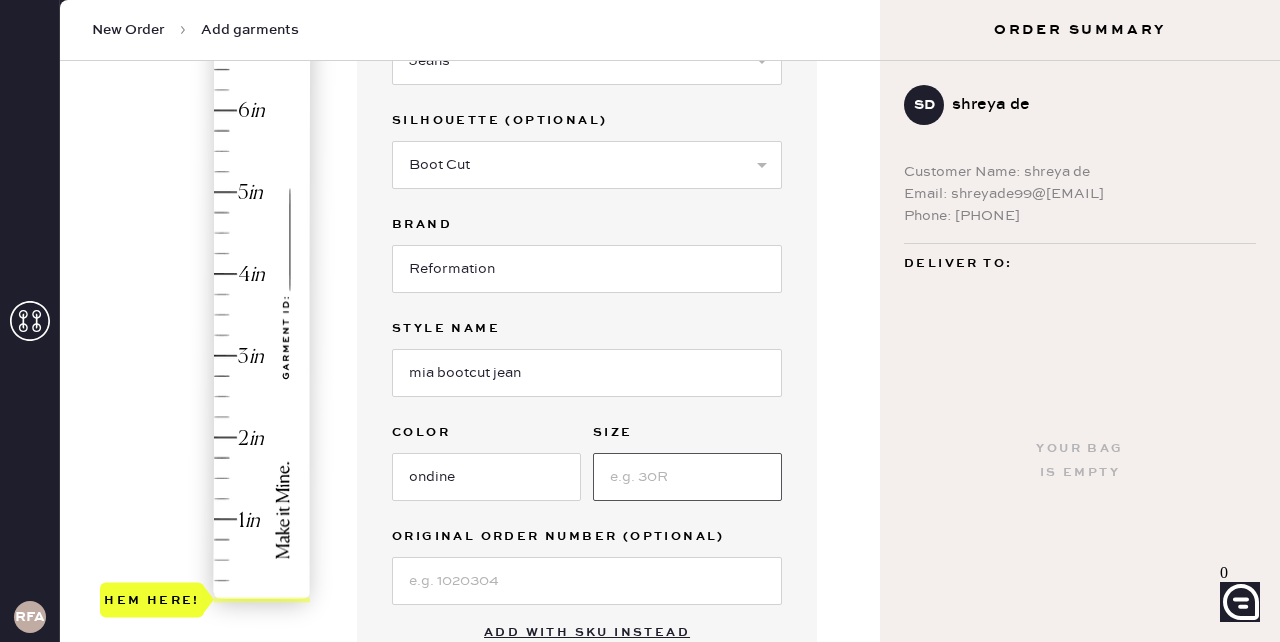 click at bounding box center [687, 477] 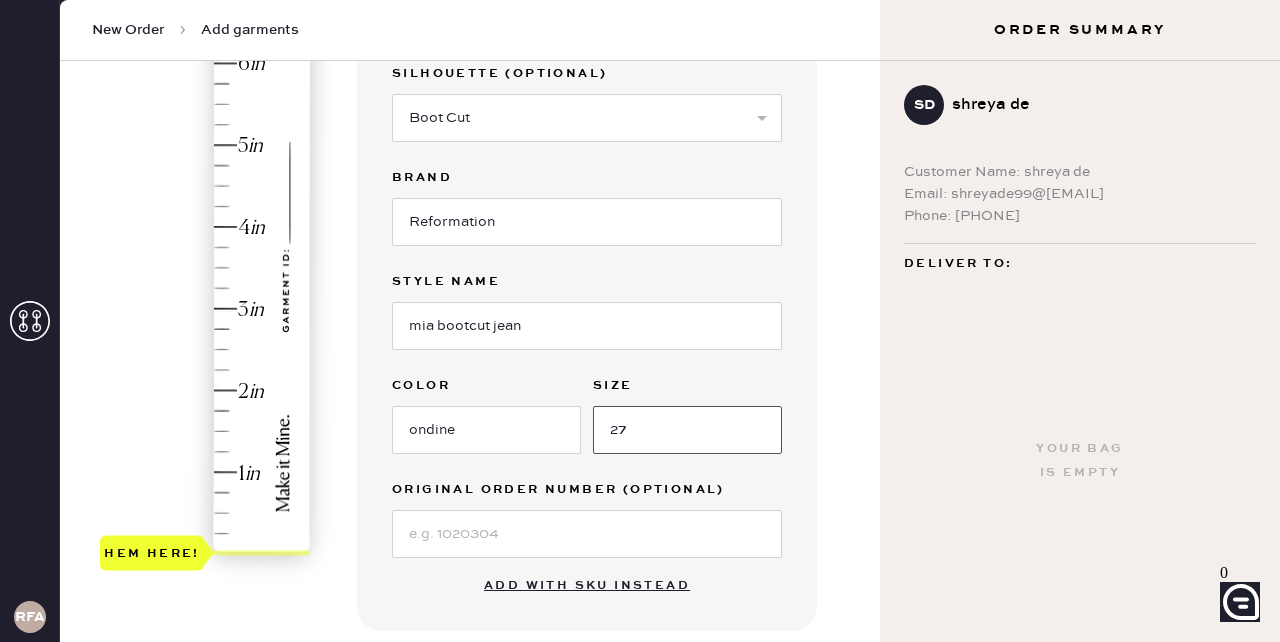 scroll, scrollTop: 343, scrollLeft: 0, axis: vertical 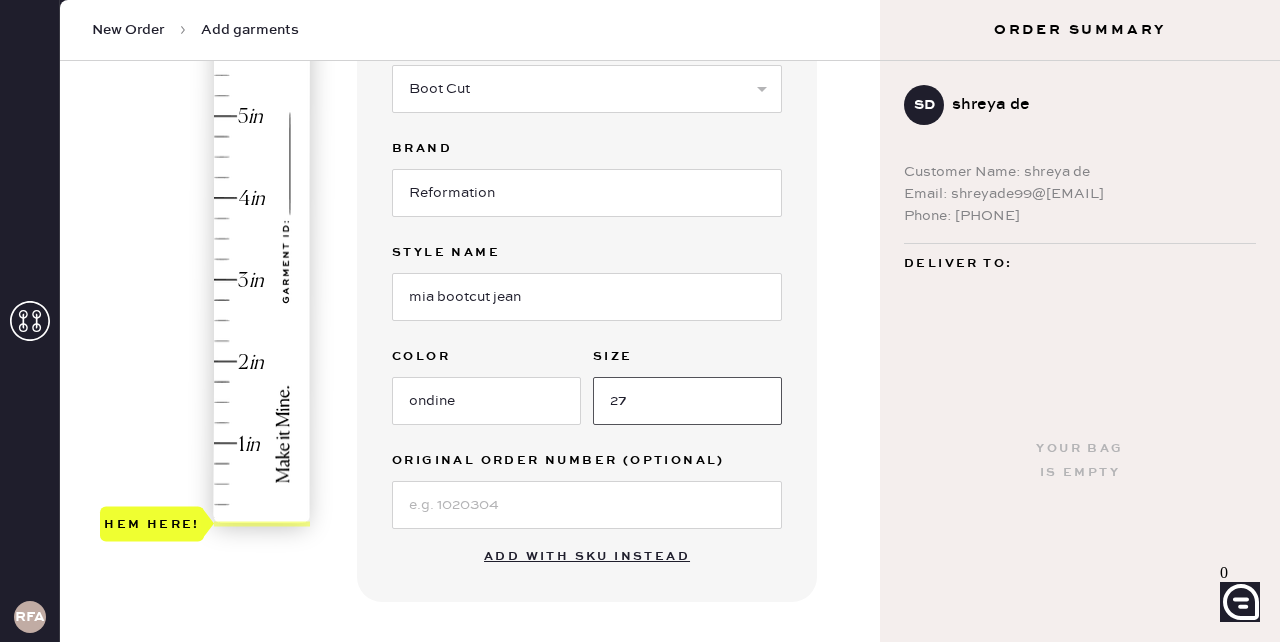 type on "27" 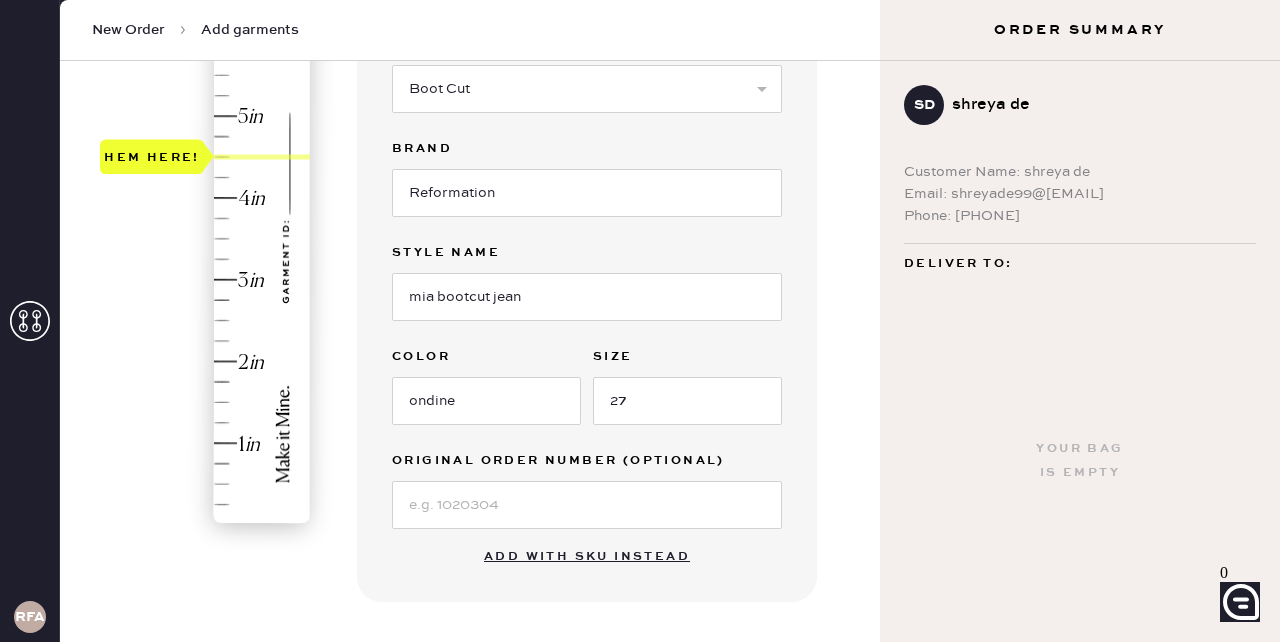 click on "Hem here!" at bounding box center [206, 239] 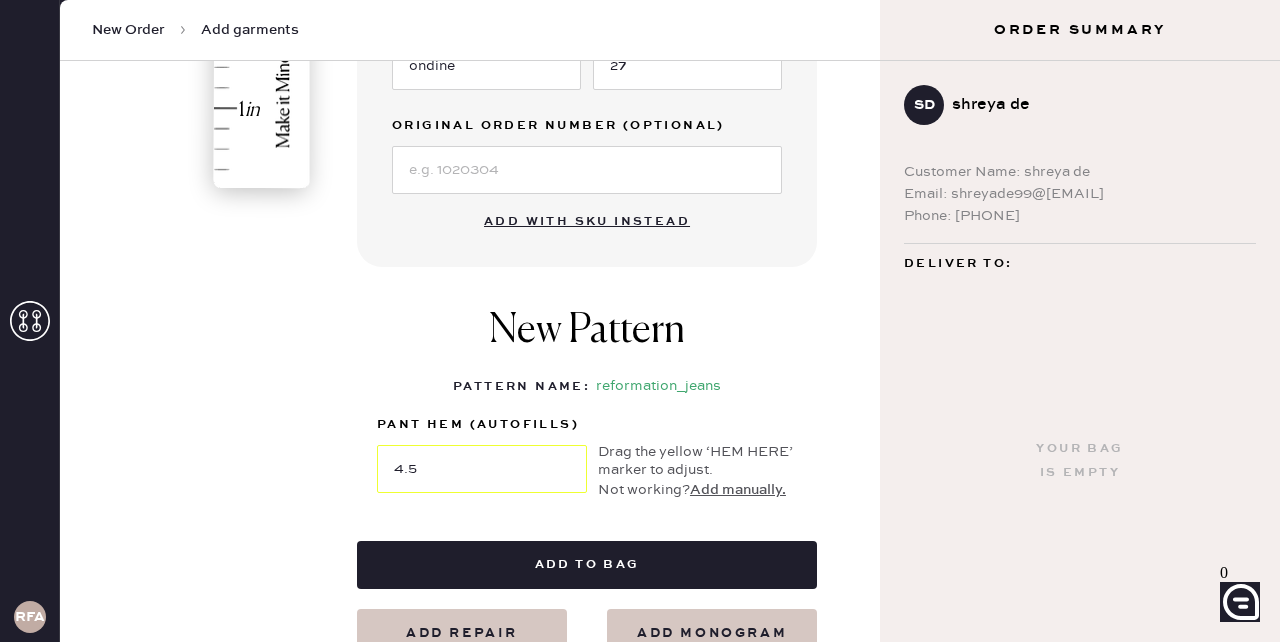 scroll, scrollTop: 700, scrollLeft: 0, axis: vertical 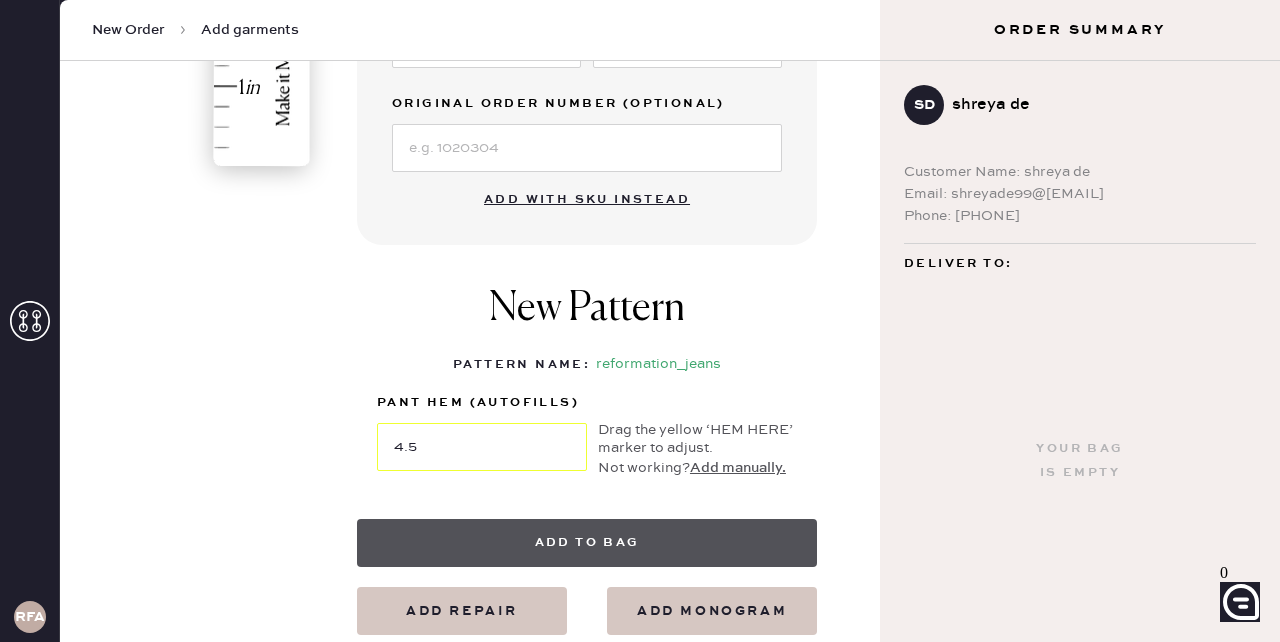 click on "Add to bag" at bounding box center (587, 543) 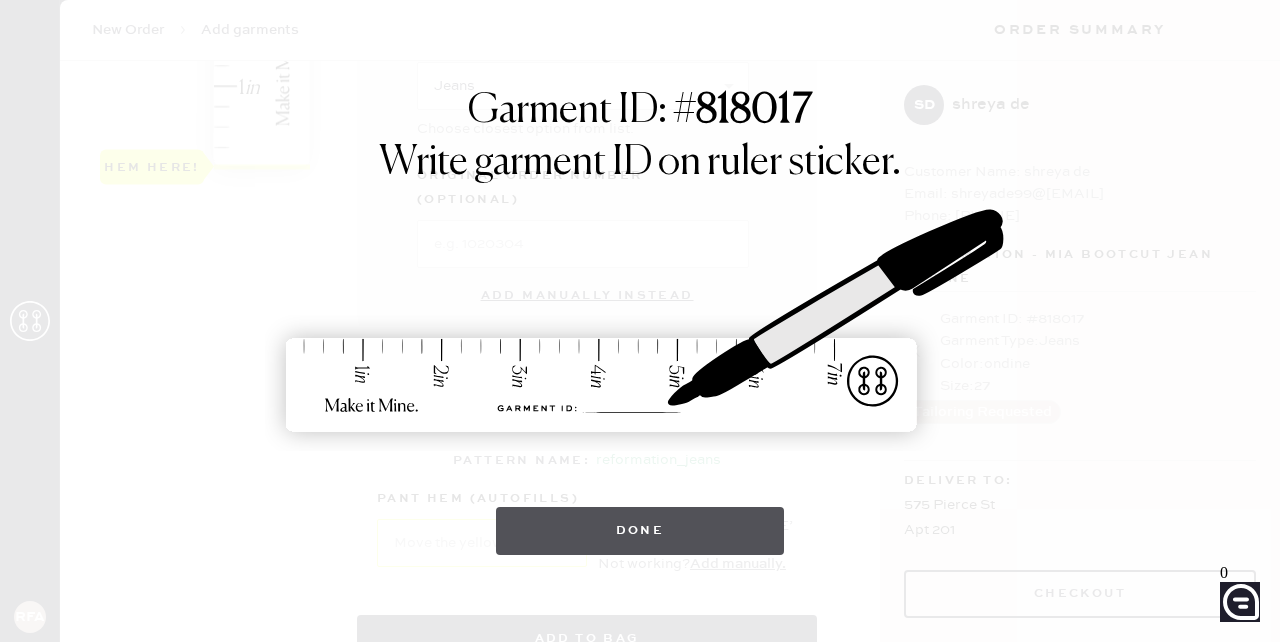 click on "Done" at bounding box center (640, 531) 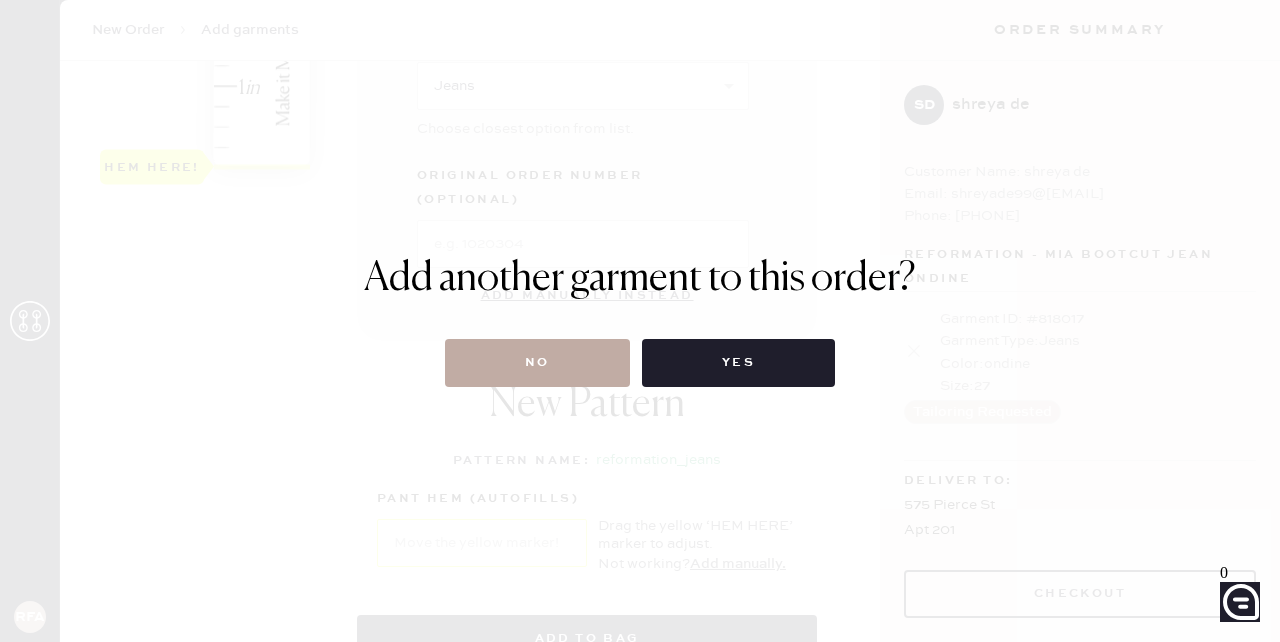 click on "No" at bounding box center [537, 363] 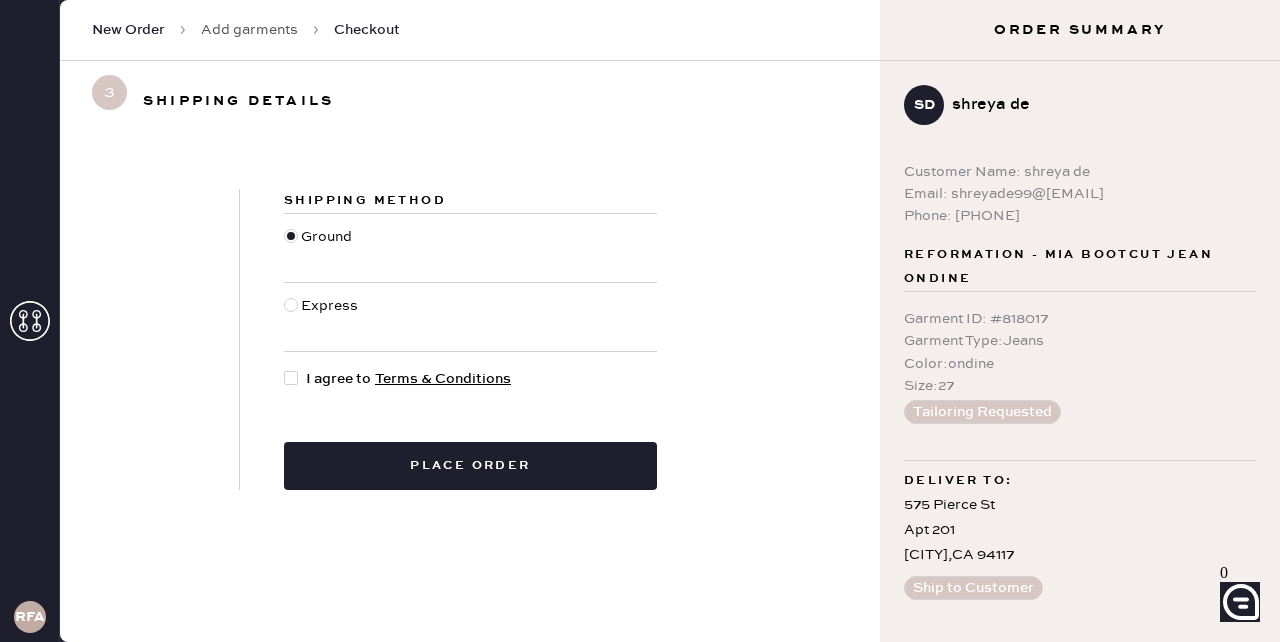 click at bounding box center (295, 379) 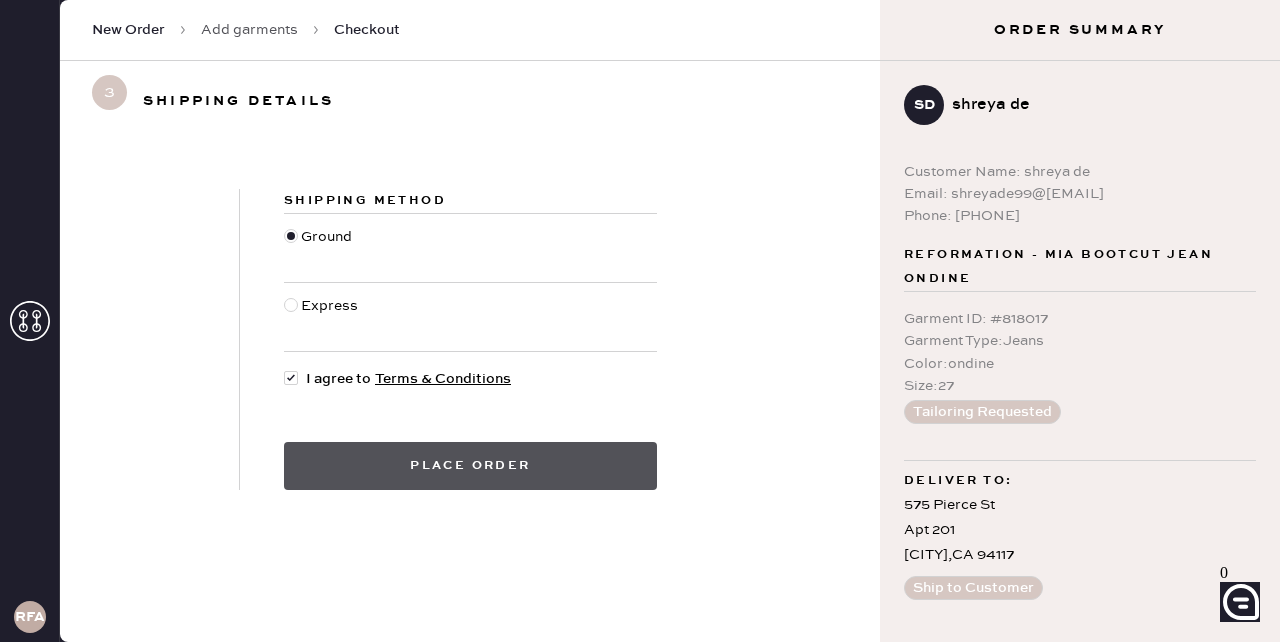 click on "Place order" at bounding box center (470, 466) 